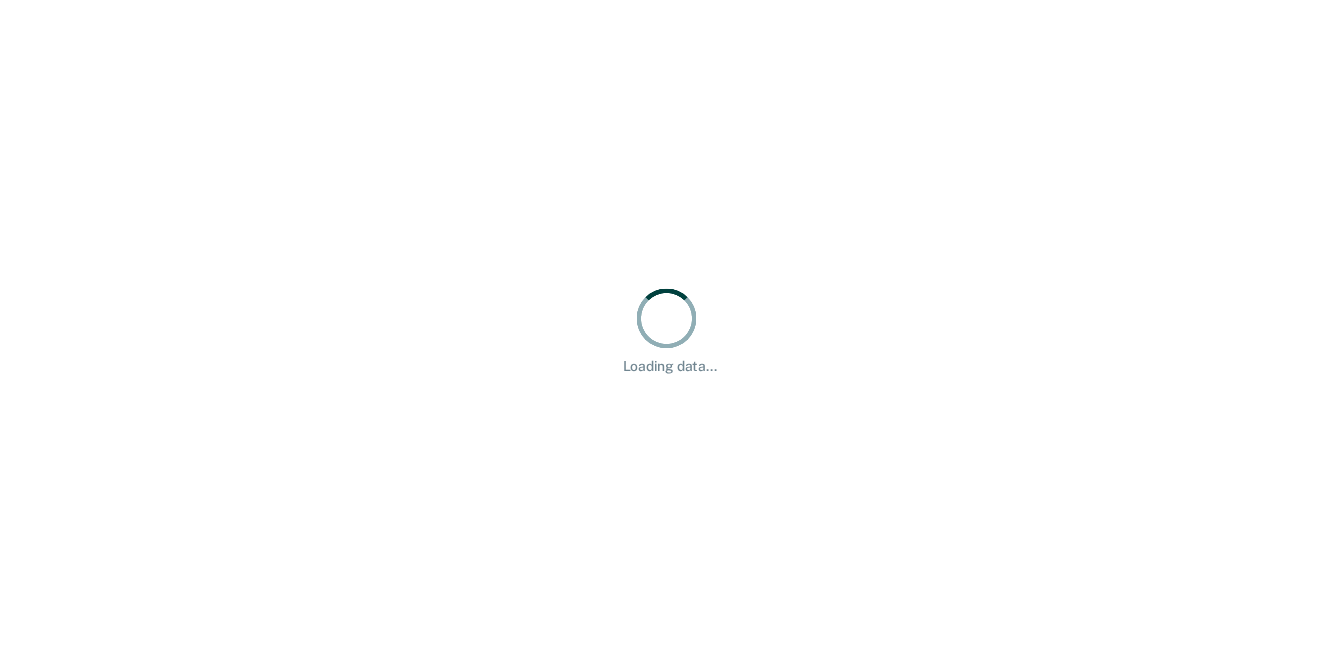 scroll, scrollTop: 0, scrollLeft: 0, axis: both 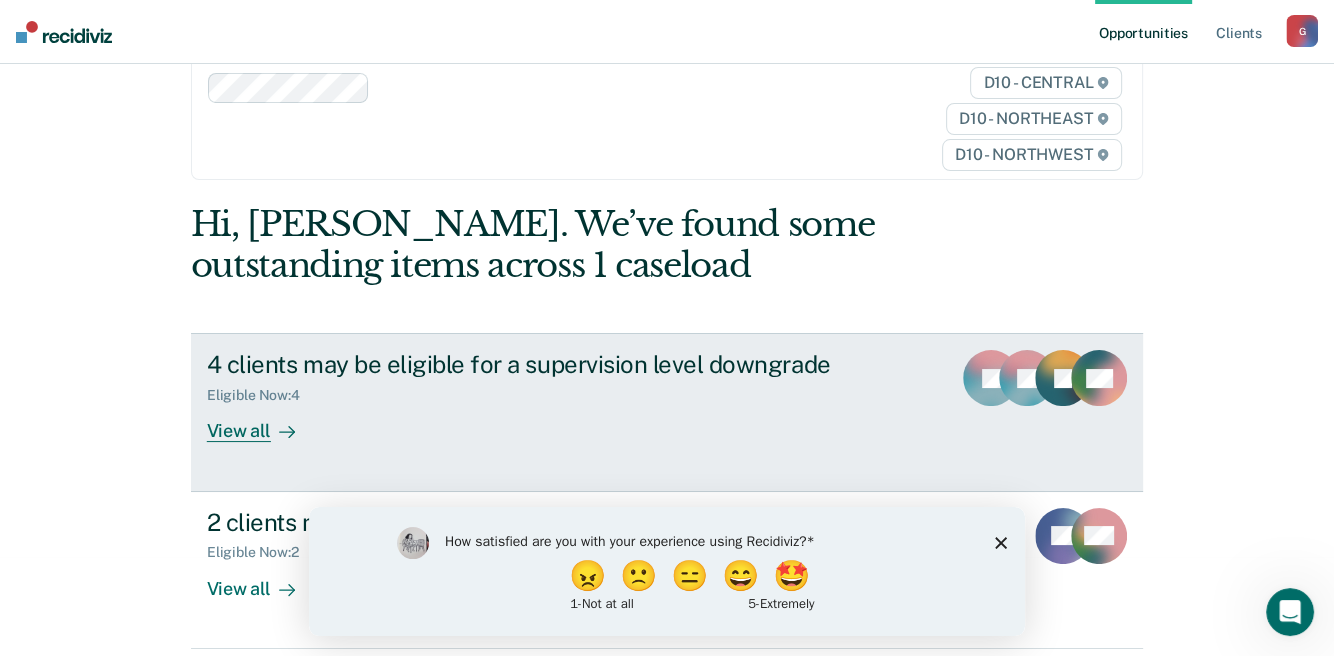 click on "View all" at bounding box center [263, 423] 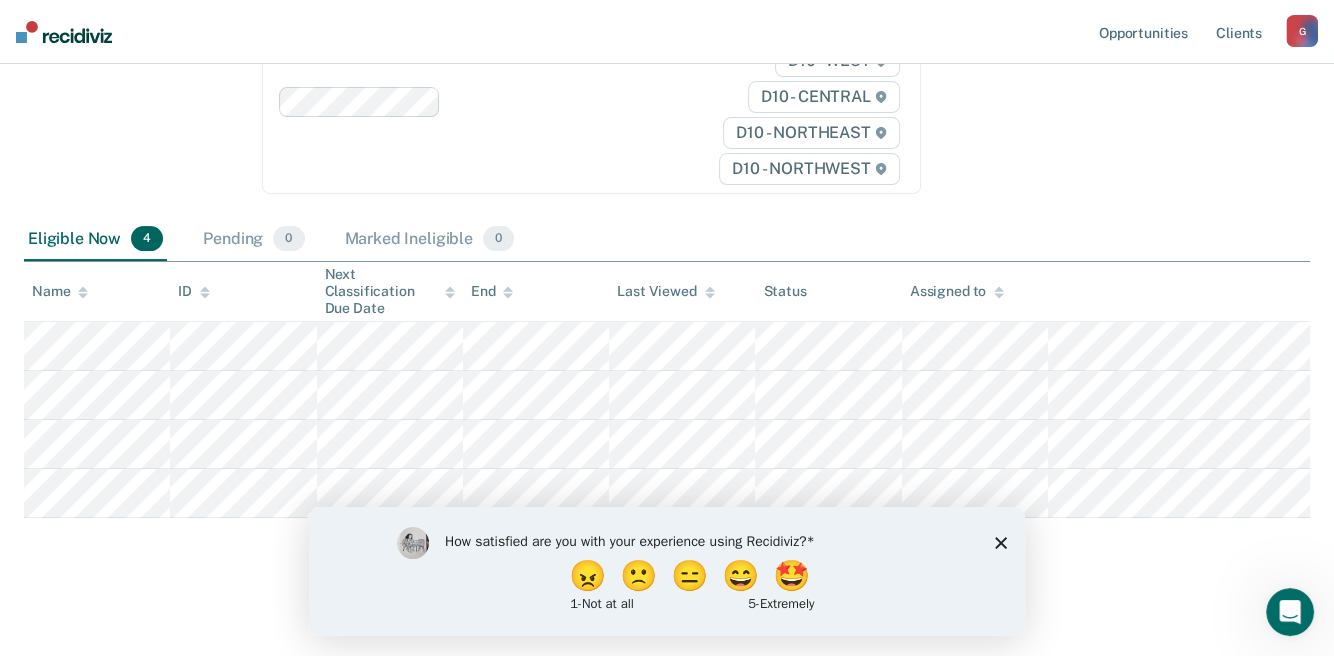 scroll, scrollTop: 317, scrollLeft: 0, axis: vertical 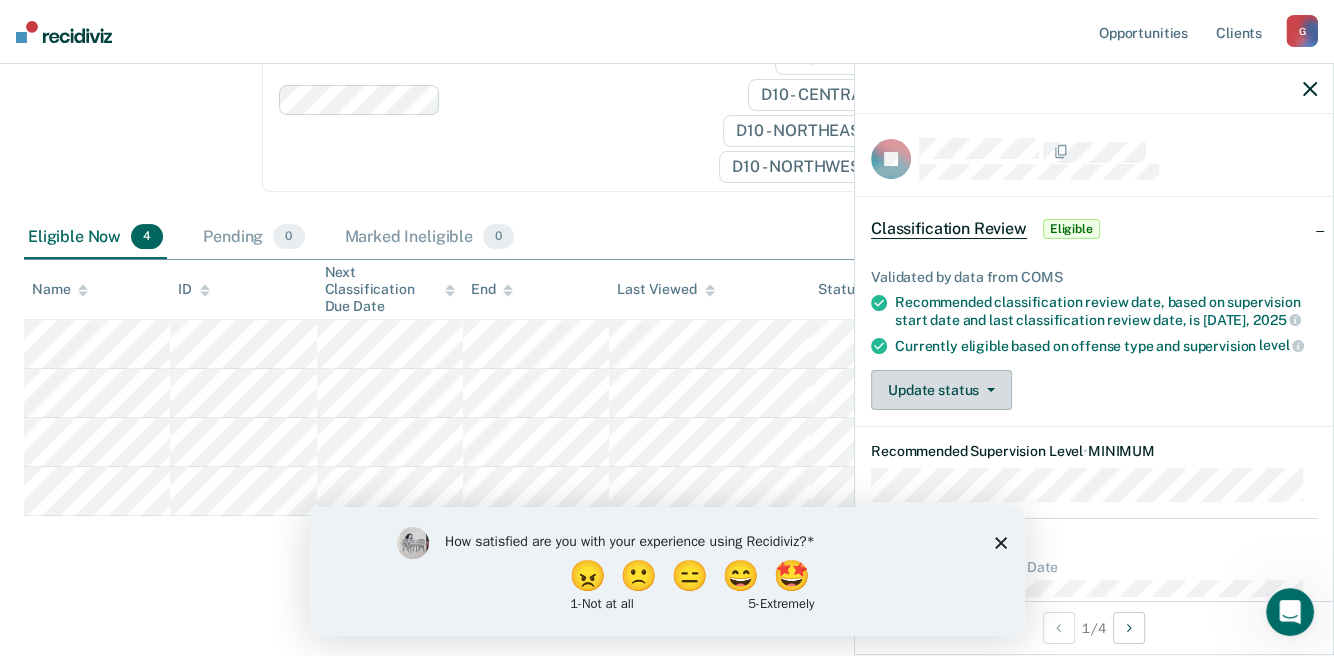 click on "Update status" at bounding box center (941, 390) 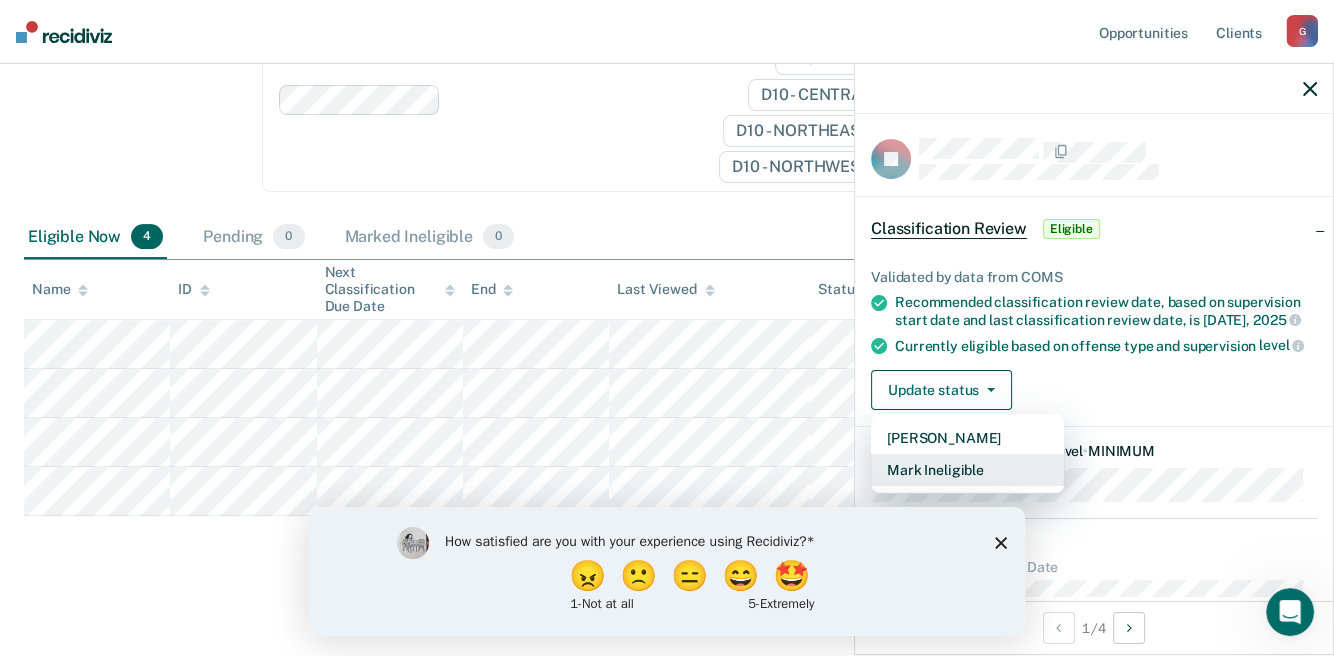 click on "Mark Ineligible" at bounding box center [967, 470] 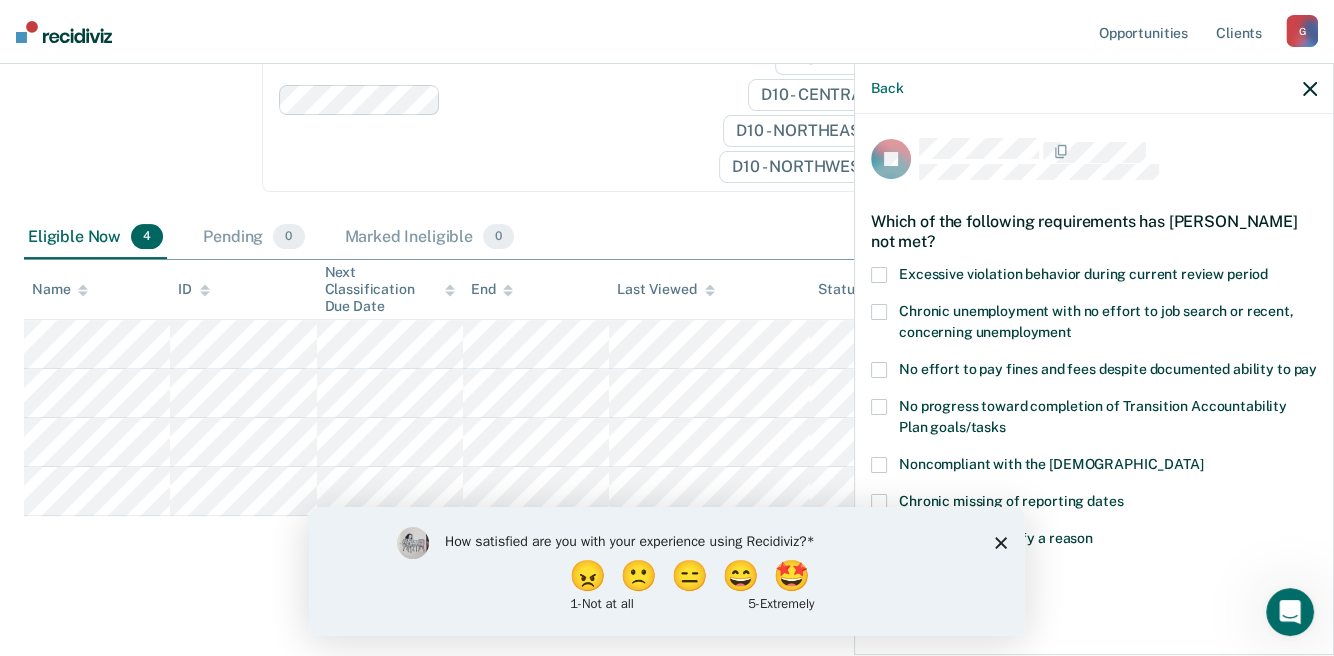 scroll, scrollTop: 11, scrollLeft: 0, axis: vertical 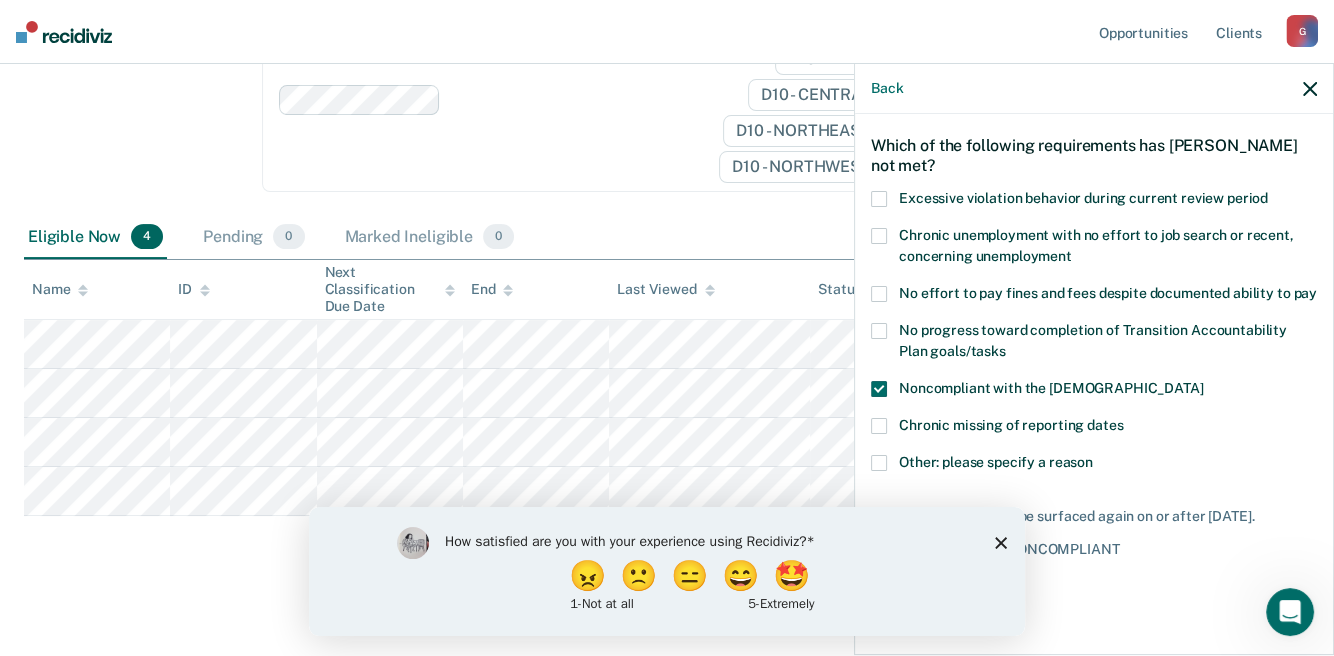 drag, startPoint x: 1005, startPoint y: 540, endPoint x: 1368, endPoint y: 1037, distance: 615.4494 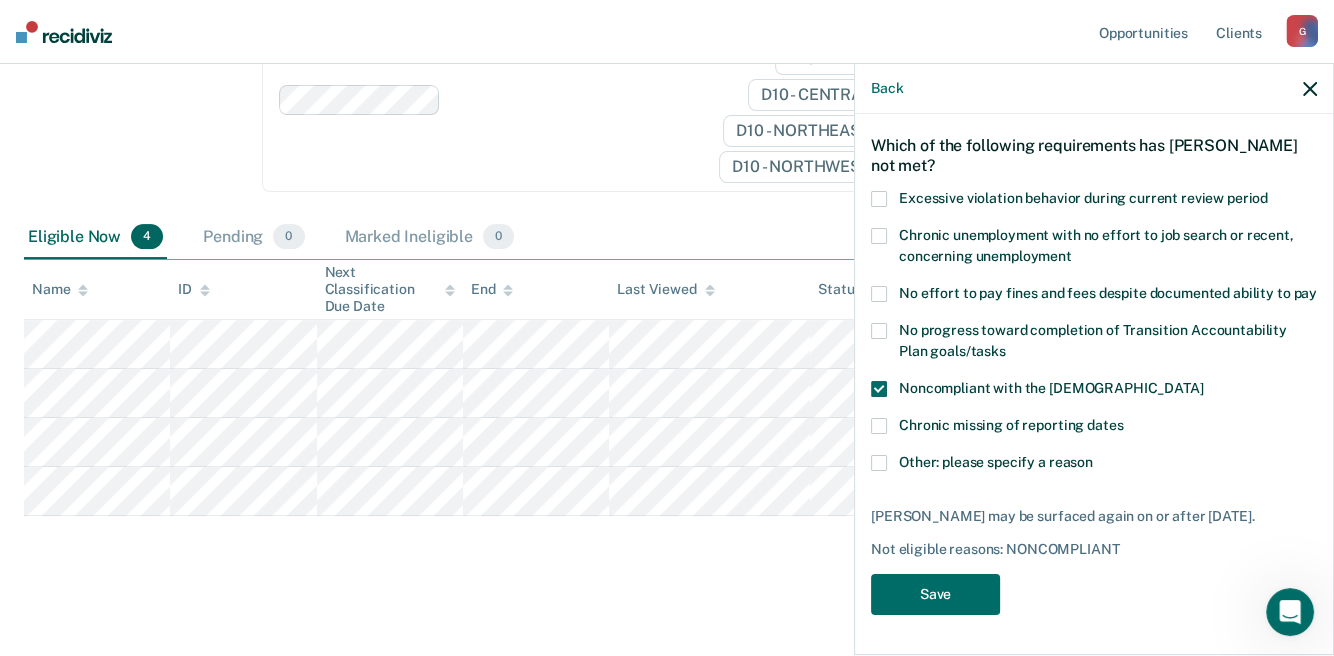 click at bounding box center (879, 389) 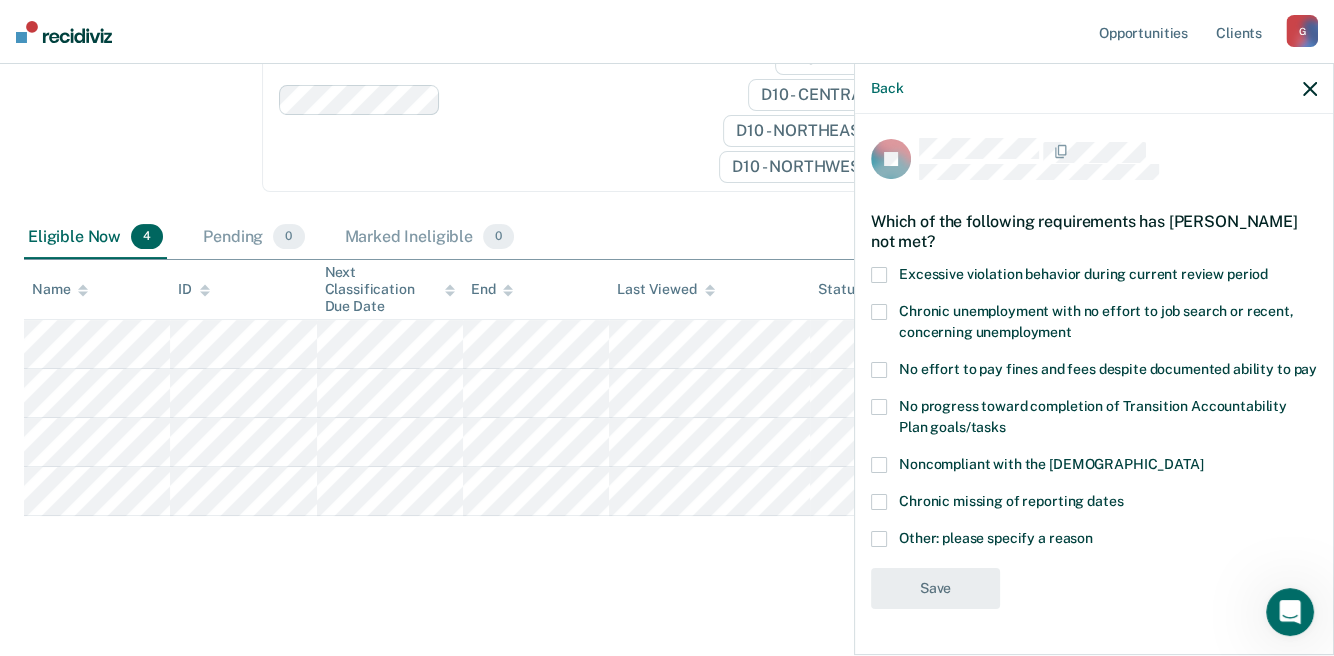 scroll, scrollTop: 11, scrollLeft: 0, axis: vertical 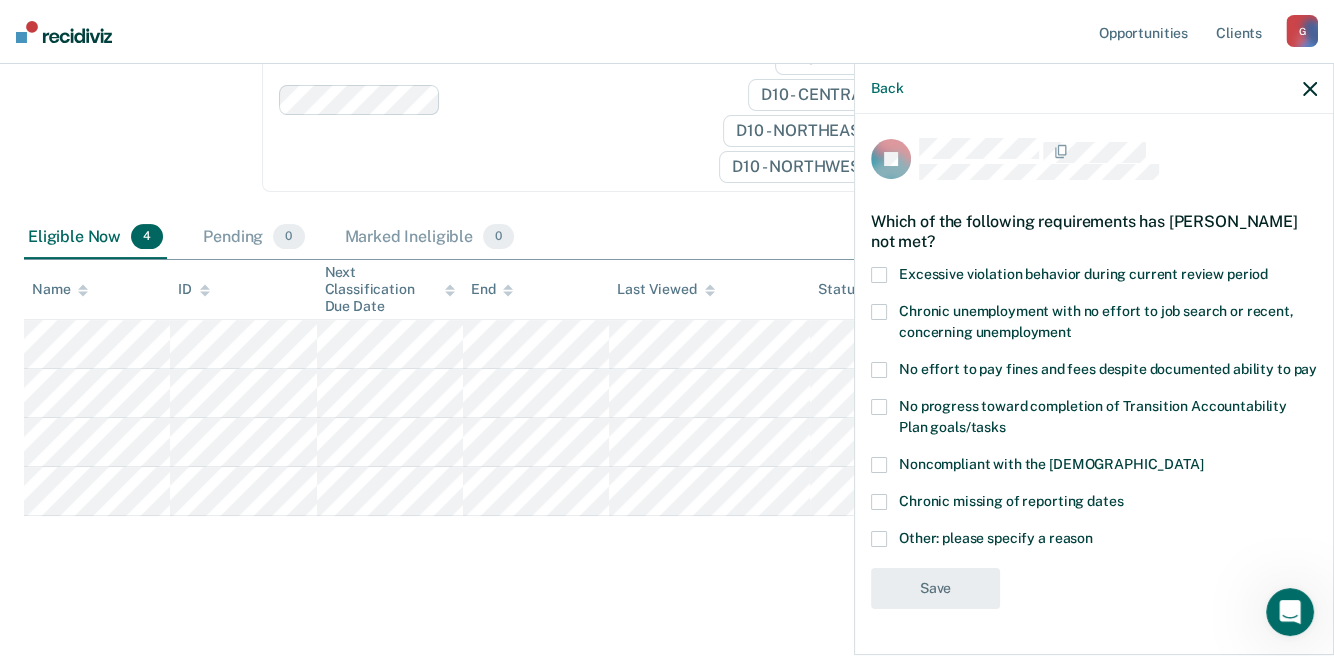 click at bounding box center (879, 370) 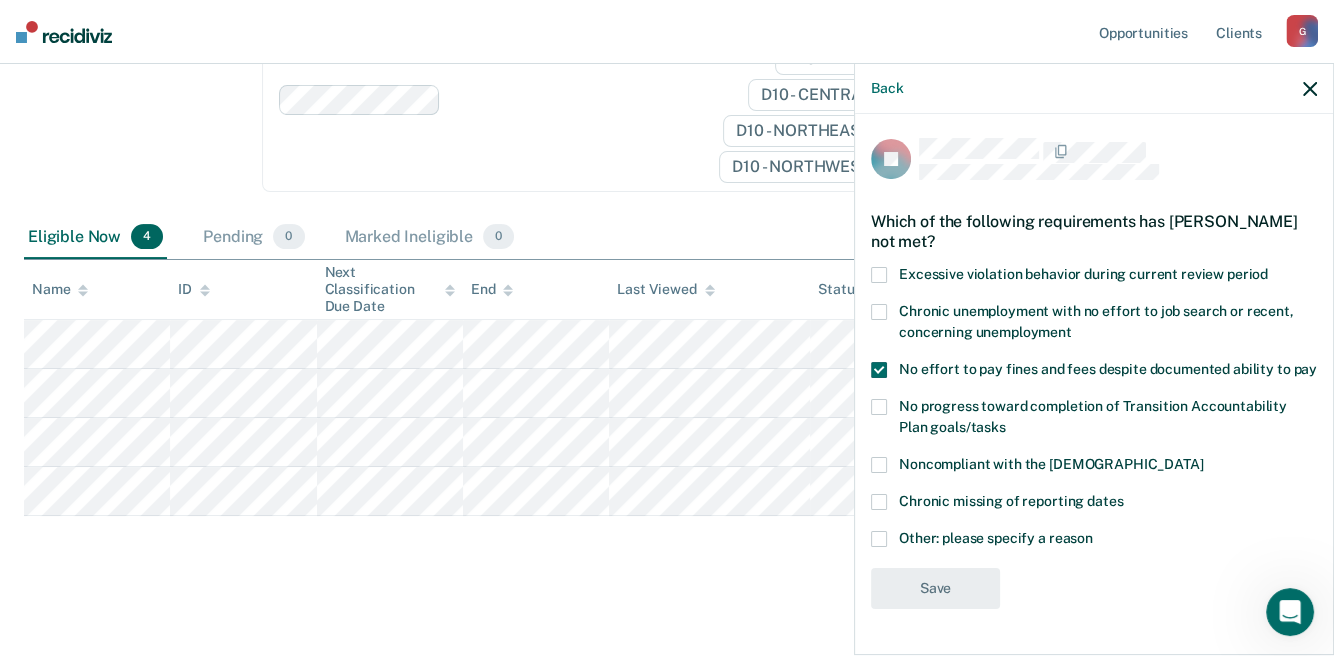 scroll, scrollTop: 93, scrollLeft: 0, axis: vertical 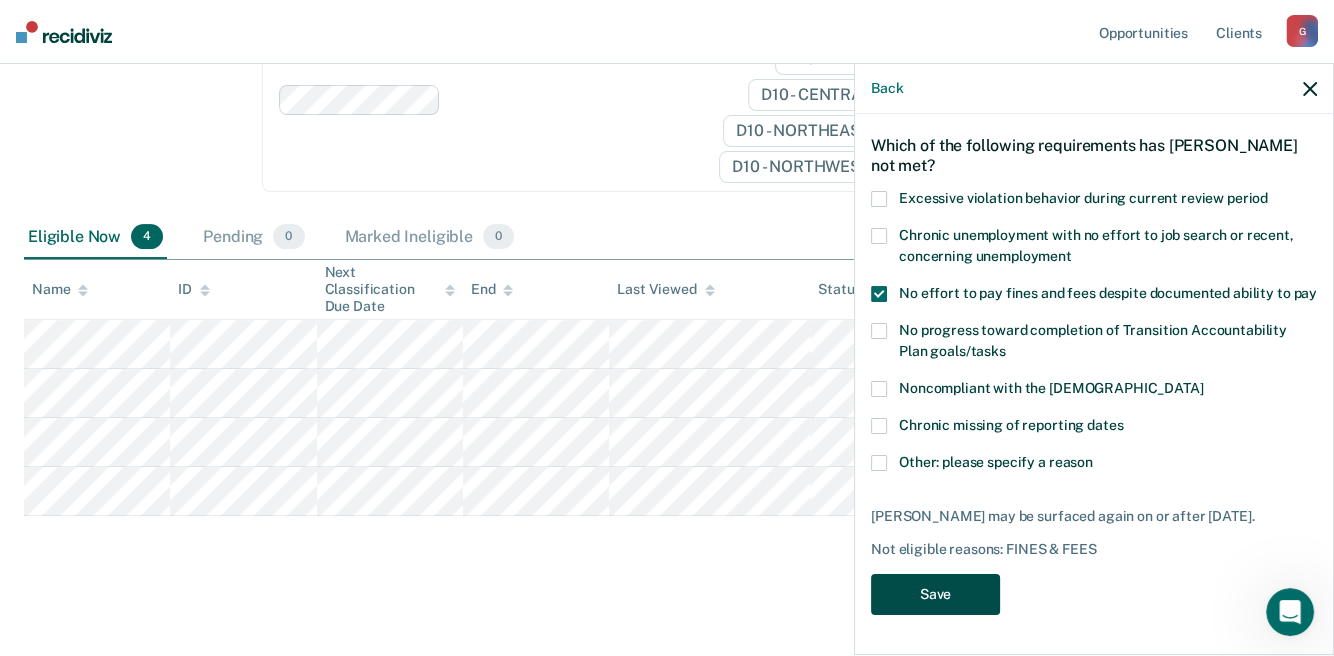click on "Save" at bounding box center (935, 594) 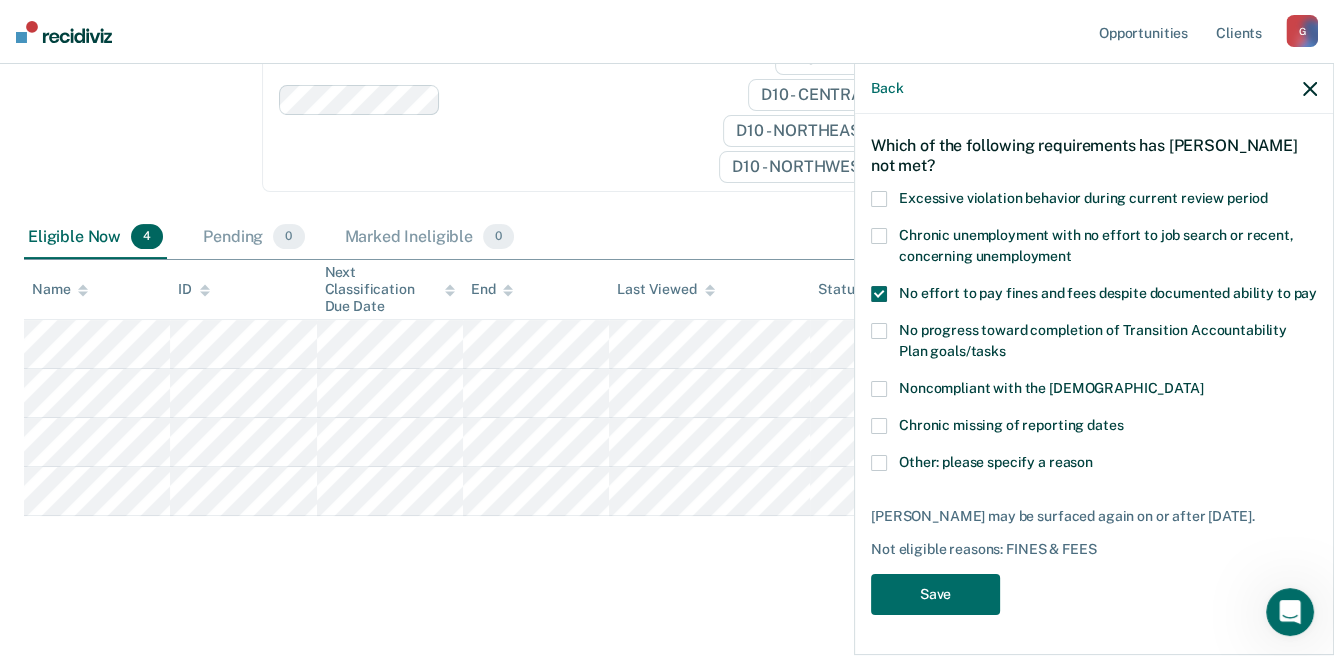 scroll, scrollTop: 268, scrollLeft: 0, axis: vertical 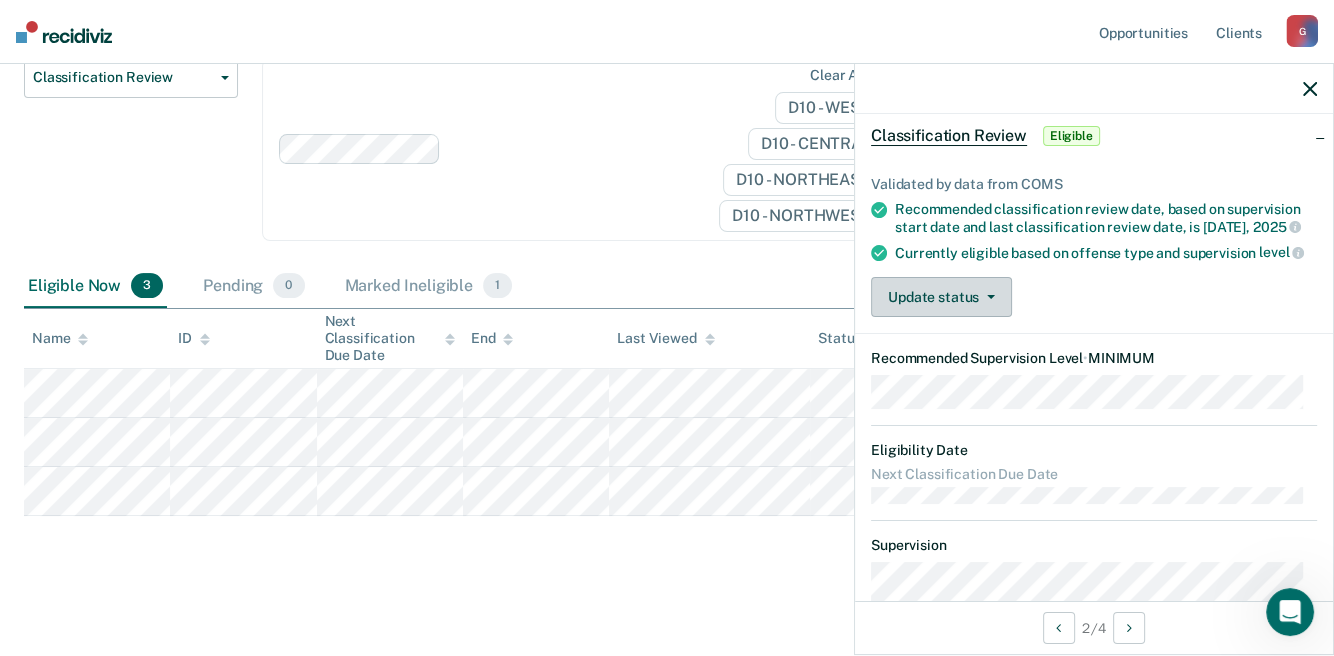 click on "Update status" at bounding box center [941, 297] 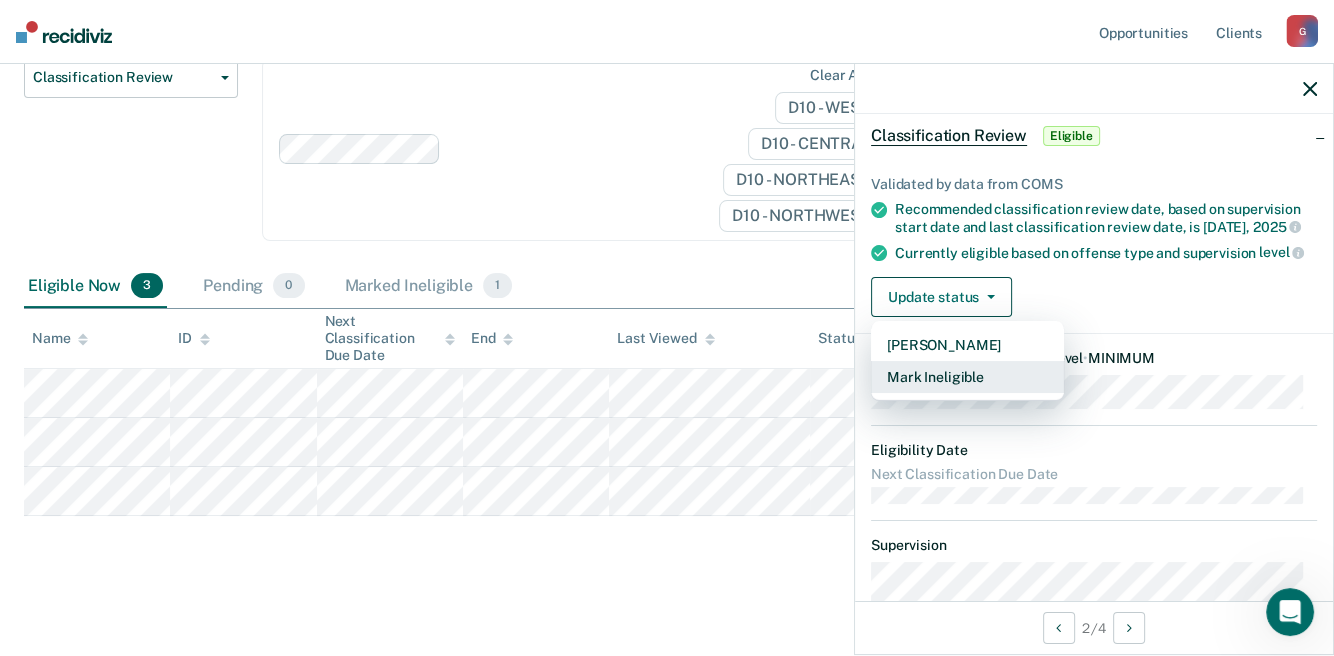 click on "Mark Ineligible" at bounding box center (967, 377) 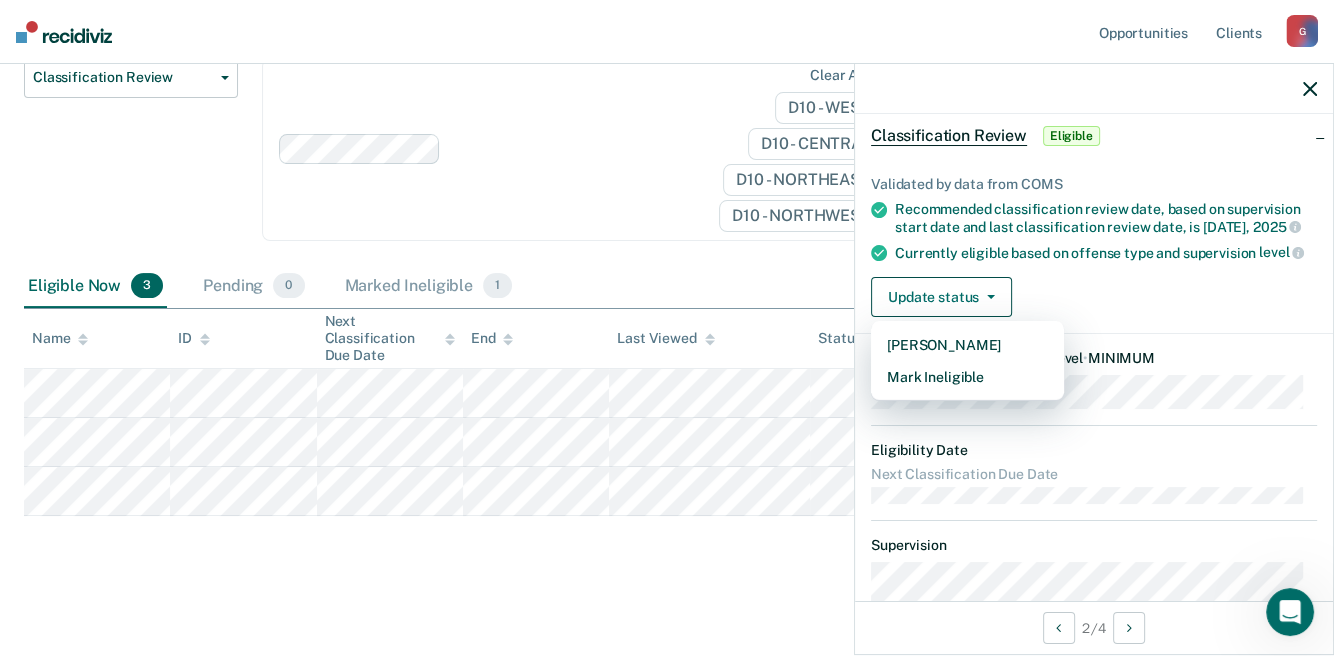 scroll, scrollTop: 11, scrollLeft: 0, axis: vertical 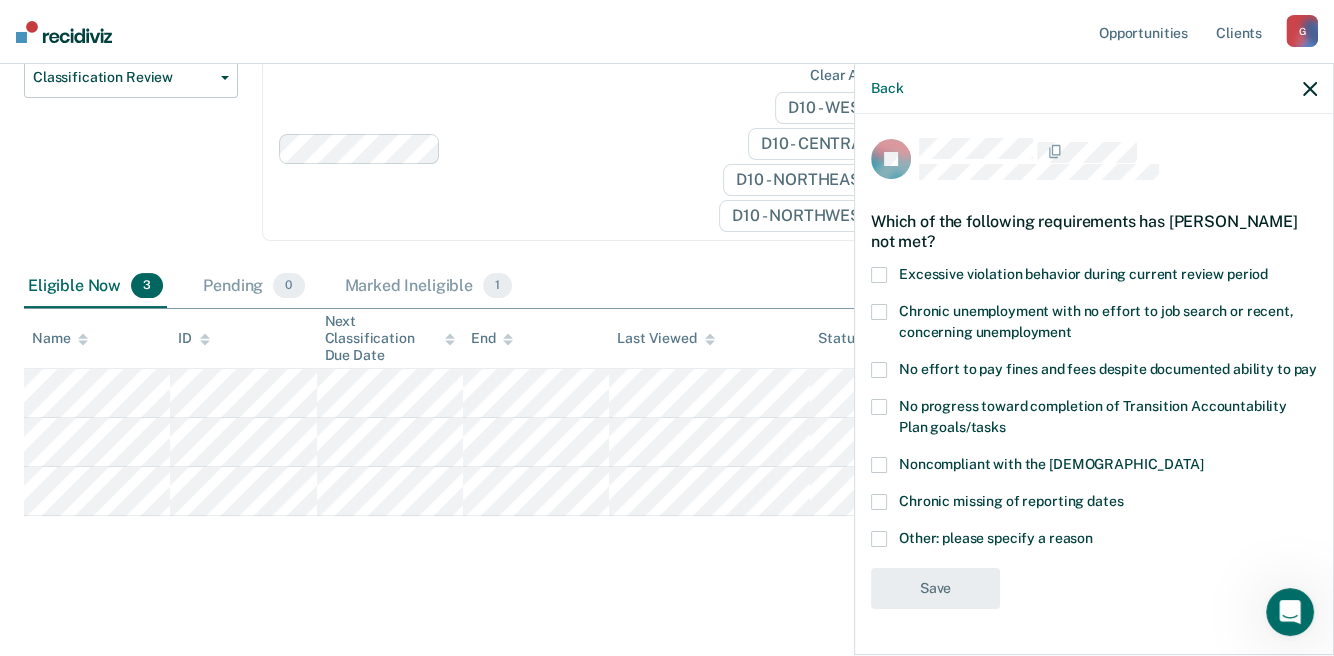 drag, startPoint x: 875, startPoint y: 548, endPoint x: 931, endPoint y: 569, distance: 59.808025 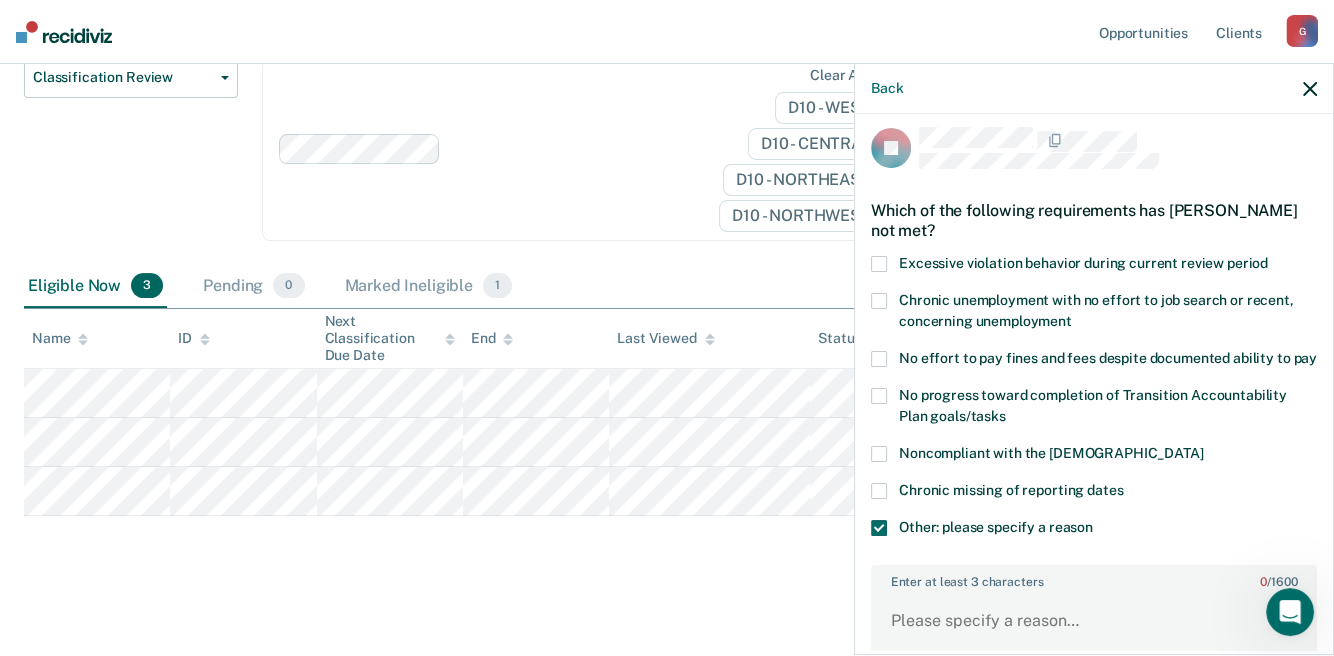 click on "JV   Which of the following requirements has [PERSON_NAME] not met? Excessive violation behavior during current review period Chronic unemployment with no effort to job search or recent, concerning unemployment No effort to pay fines and fees despite documented ability to pay No progress toward completion of Transition Accountability Plan goals/tasks Noncompliant with the [DEMOGRAPHIC_DATA] Chronic missing of reporting dates Other: please specify a reason Enter at least 3 characters 0  /  1600 [PERSON_NAME] may be surfaced again on or after [DATE]. Not eligible reasons: Other Save" at bounding box center [1094, 470] 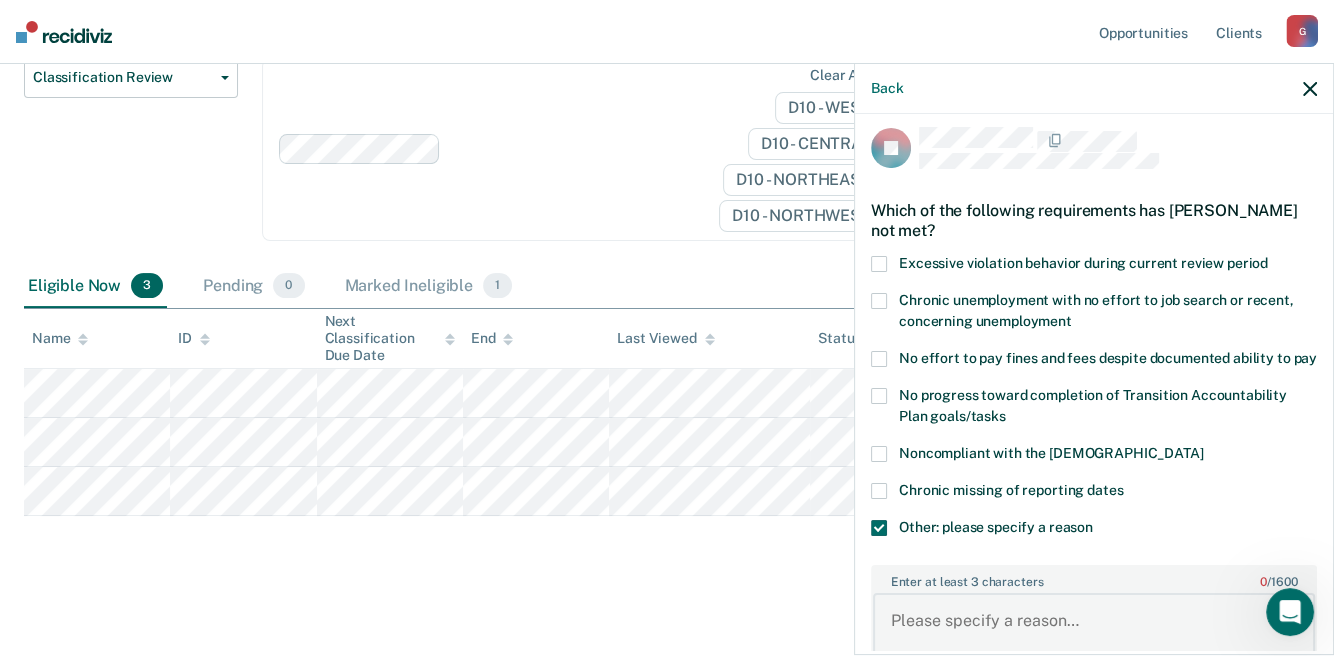 click on "Enter at least 3 characters 0  /  1600" at bounding box center (1094, 630) 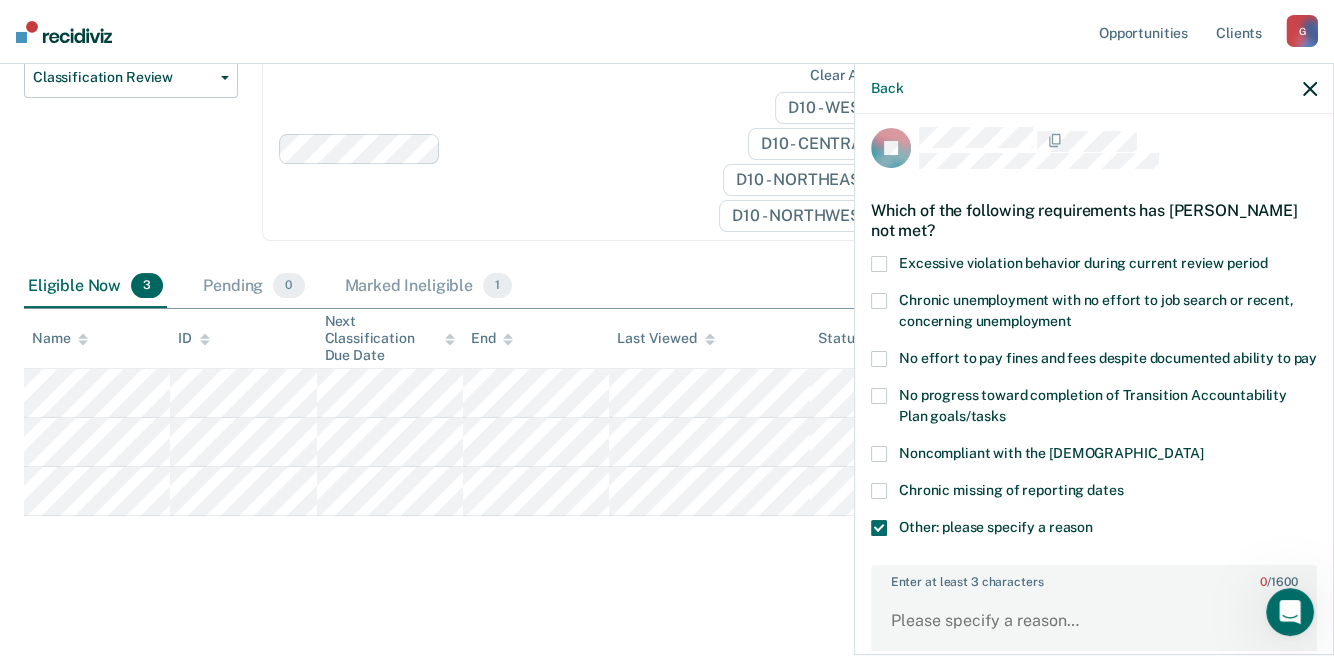 click on "JV   Which of the following requirements has [PERSON_NAME] not met? Excessive violation behavior during current review period Chronic unemployment with no effort to job search or recent, concerning unemployment No effort to pay fines and fees despite documented ability to pay No progress toward completion of Transition Accountability Plan goals/tasks Noncompliant with the [DEMOGRAPHIC_DATA] Chronic missing of reporting dates Other: please specify a reason Enter at least 3 characters 0  /  1600 [PERSON_NAME] may be surfaced again on or after [DATE]. Not eligible reasons: Other Save" at bounding box center [1094, 470] 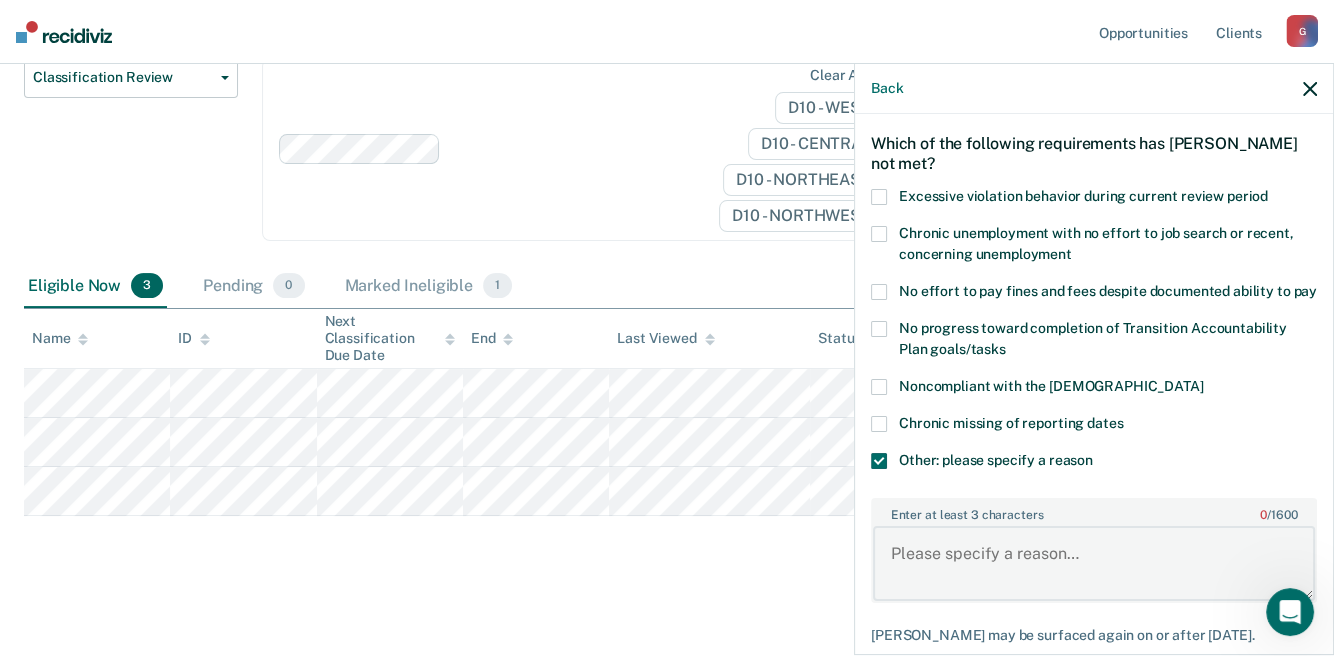 click on "Enter at least 3 characters 0  /  1600" at bounding box center (1094, 563) 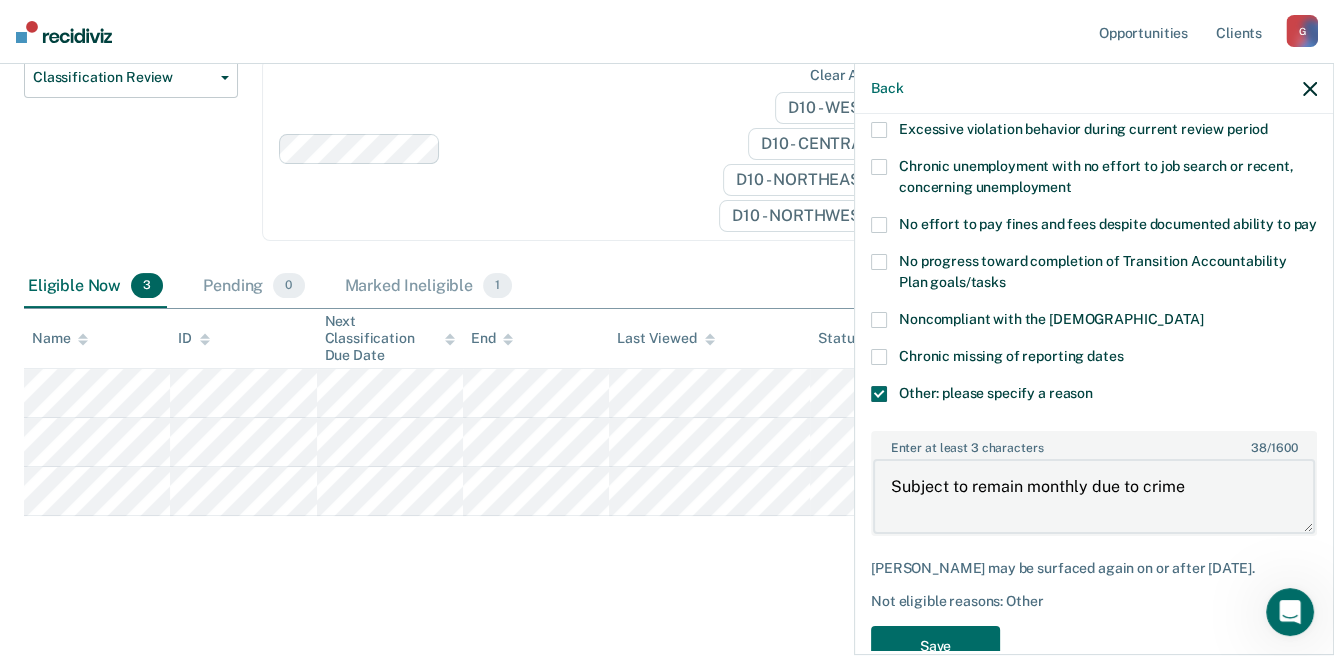 scroll, scrollTop: 211, scrollLeft: 0, axis: vertical 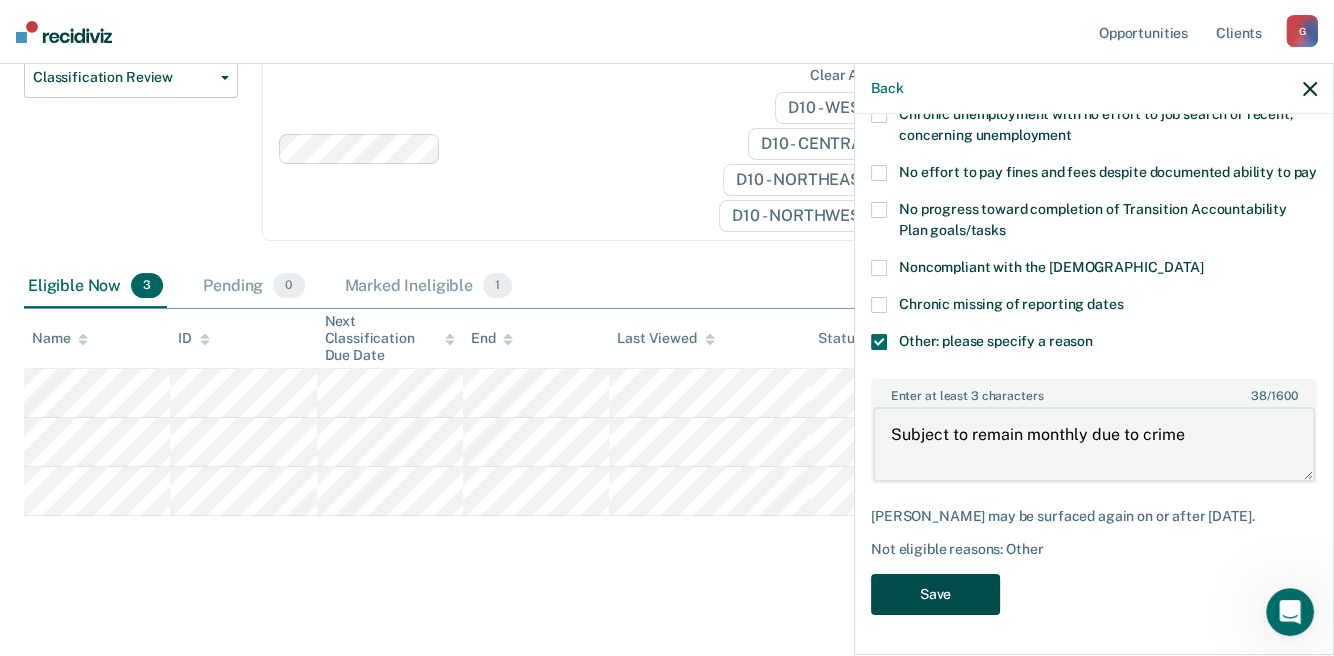 type on "Subject to remain monthly due to crime" 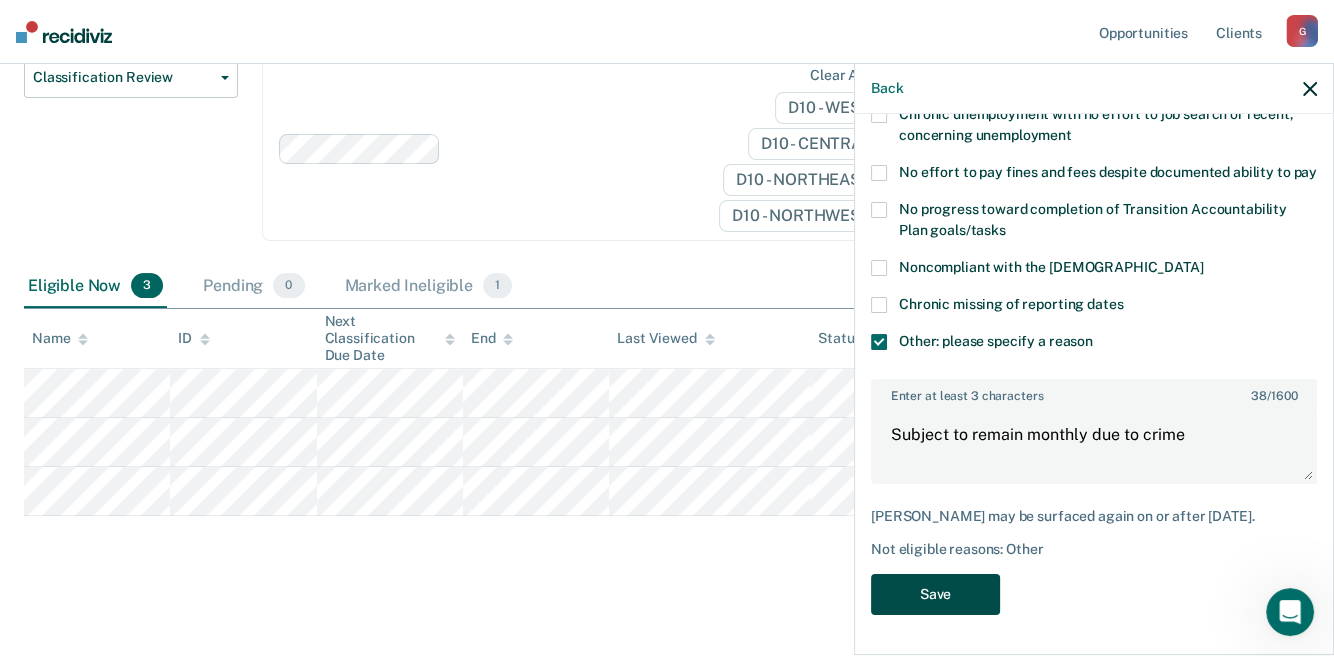 click on "Save" at bounding box center [935, 594] 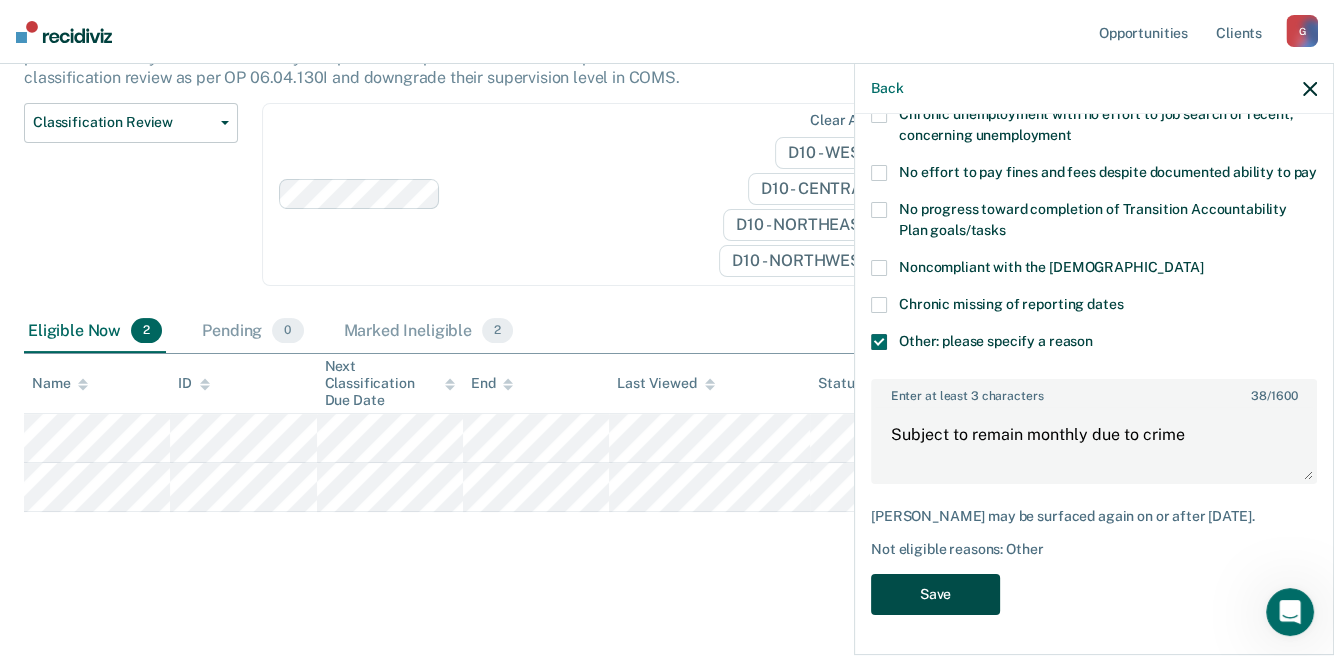 scroll, scrollTop: 219, scrollLeft: 0, axis: vertical 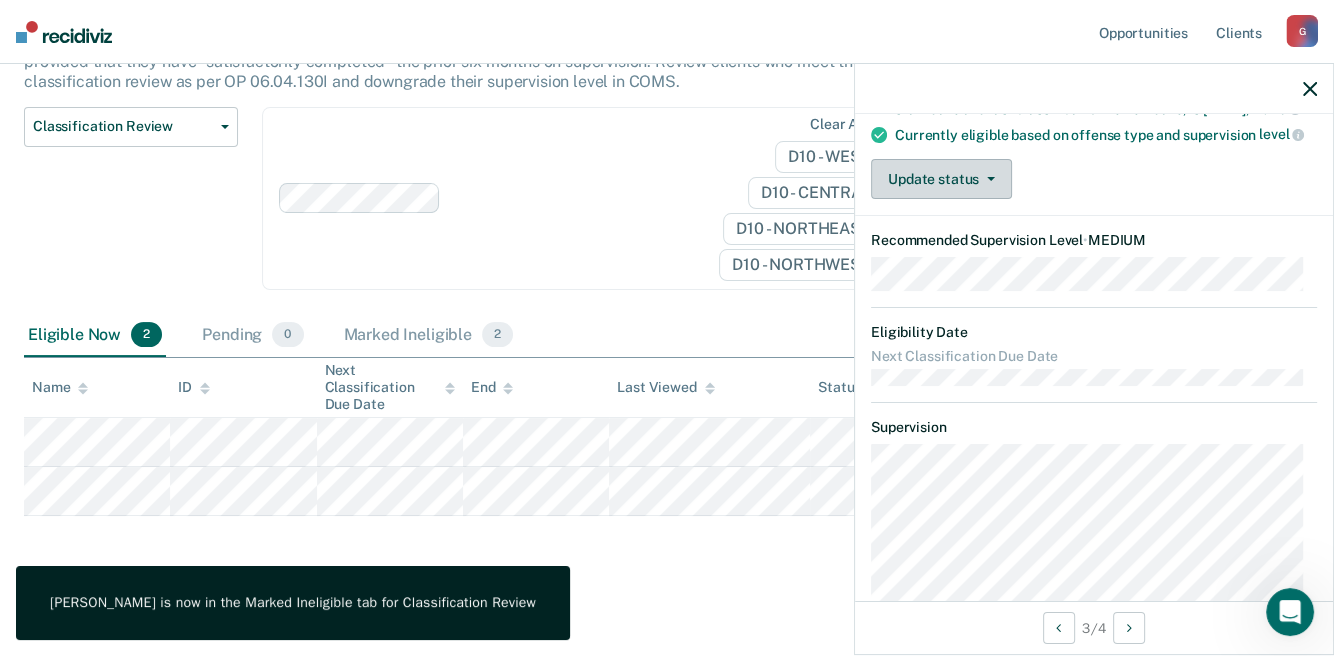 click on "Update status" at bounding box center (941, 179) 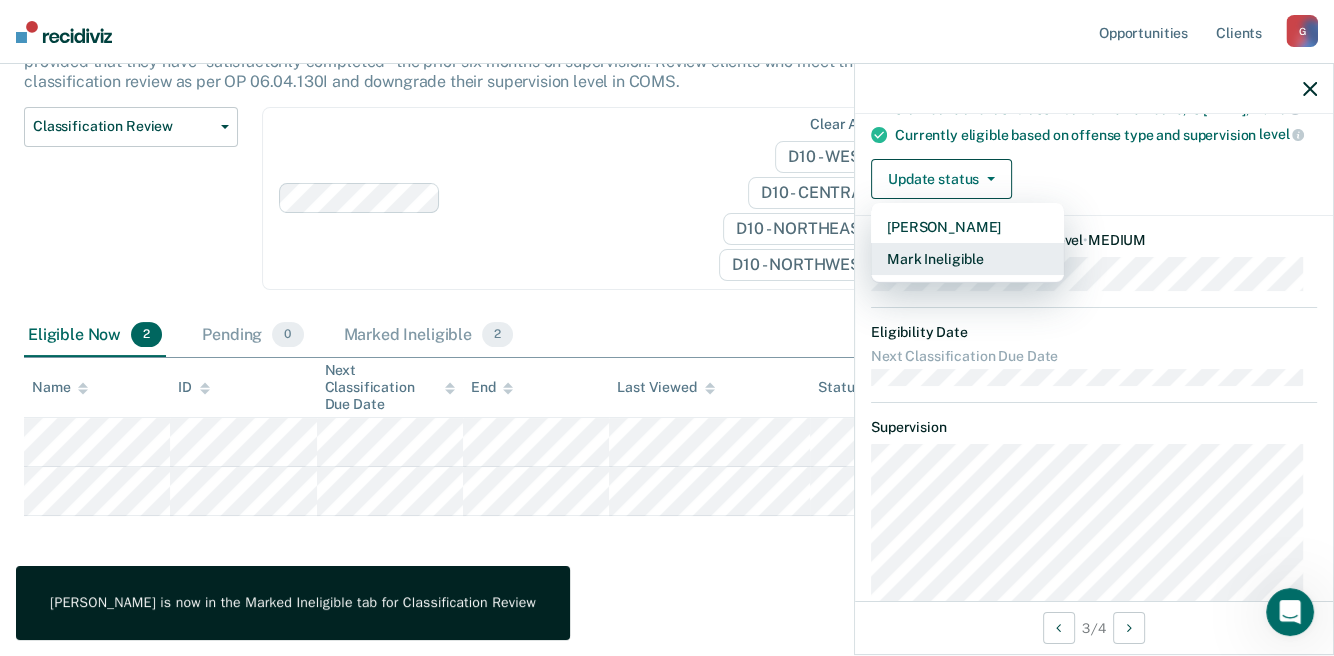 click on "Mark Ineligible" at bounding box center [967, 259] 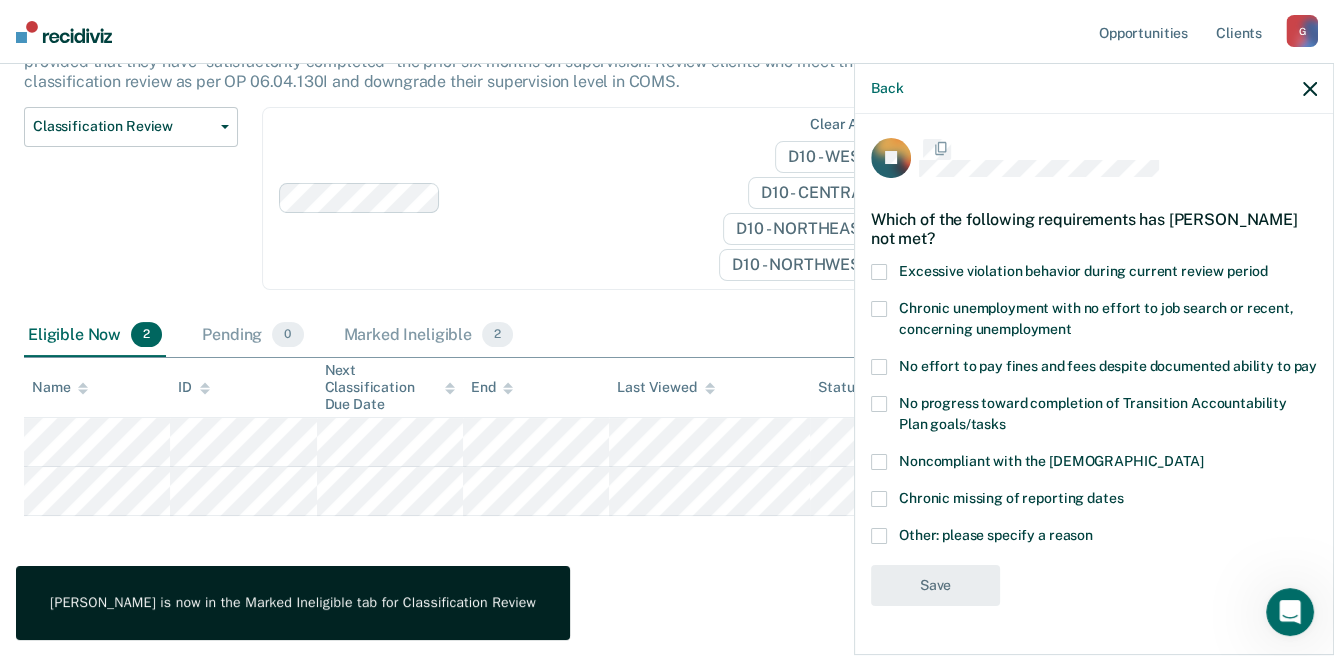 scroll, scrollTop: 11, scrollLeft: 0, axis: vertical 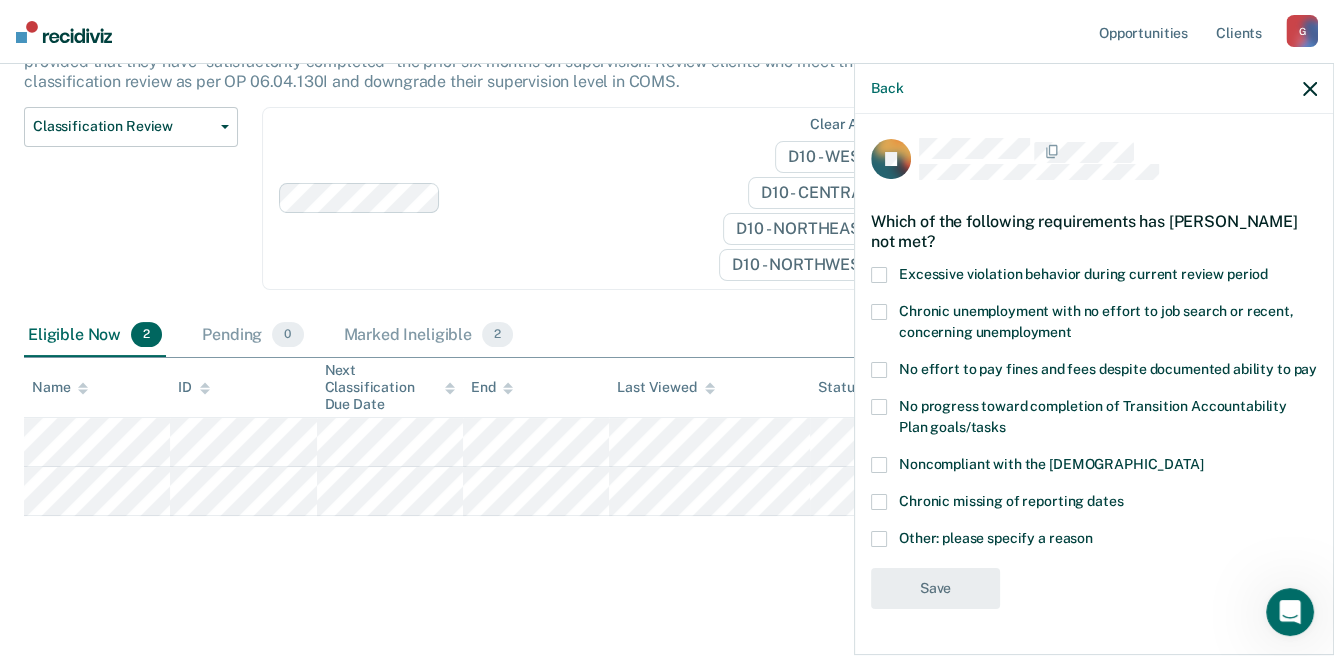 click at bounding box center (879, 539) 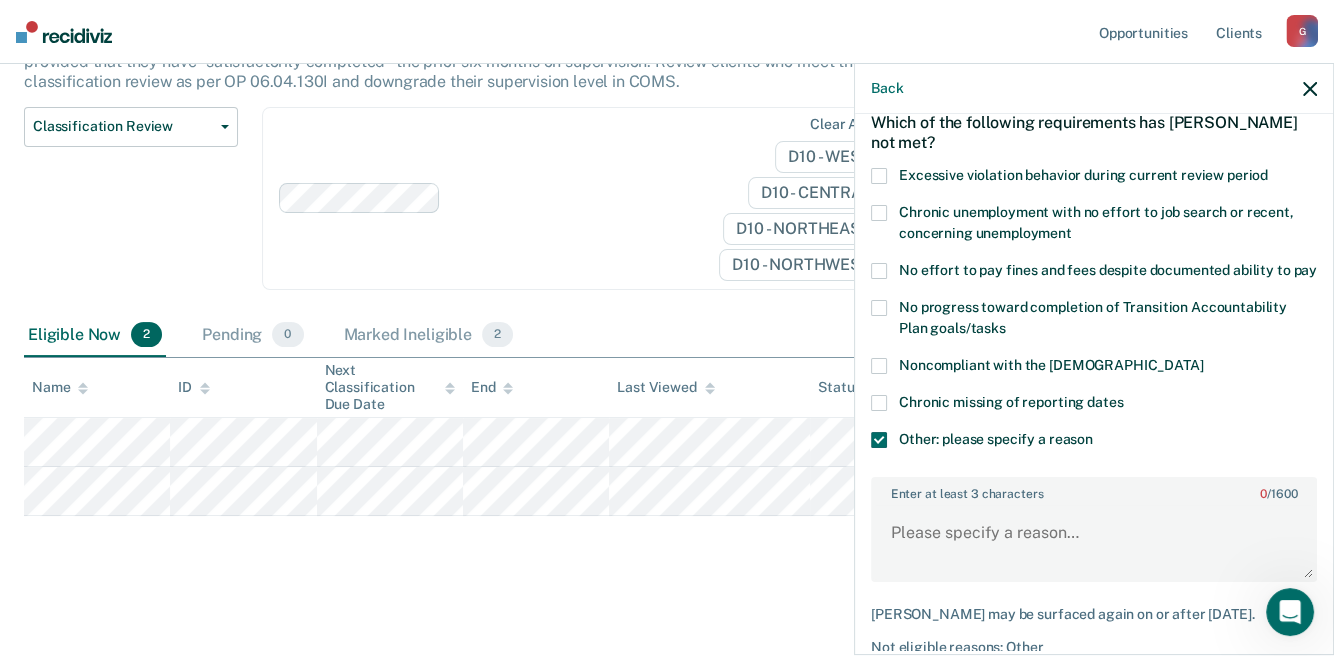 scroll, scrollTop: 211, scrollLeft: 0, axis: vertical 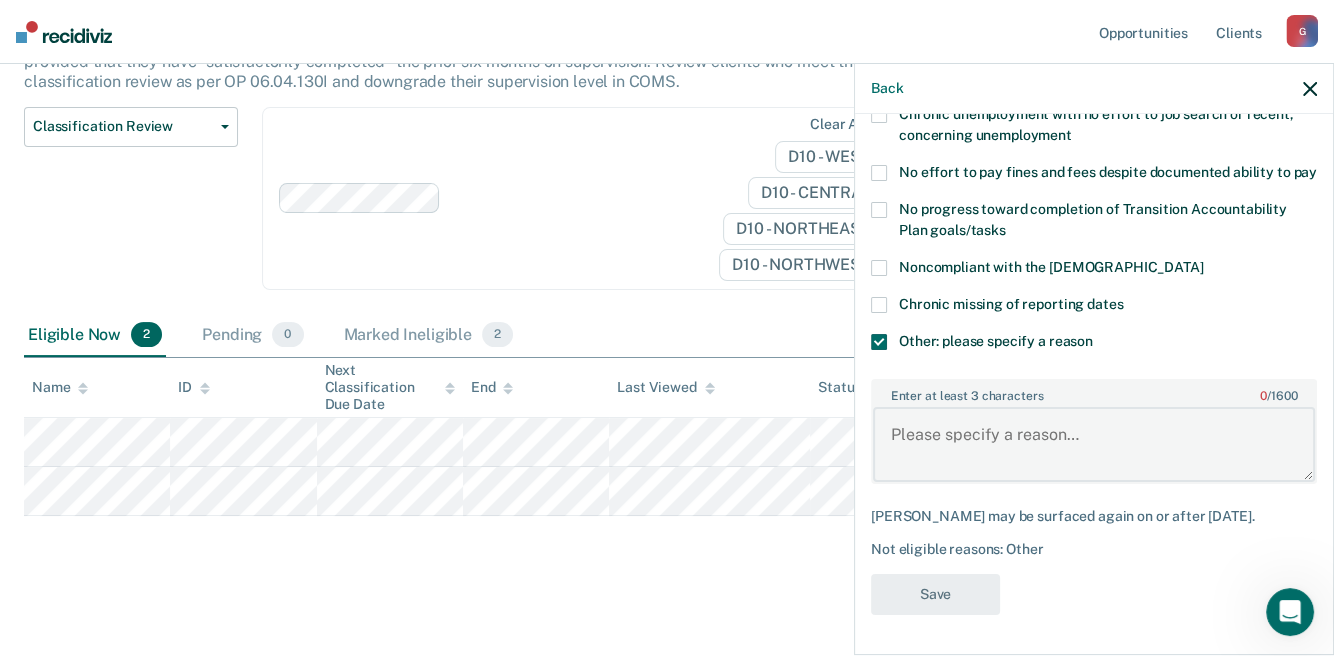 click on "Enter at least 3 characters 0  /  1600" at bounding box center (1094, 444) 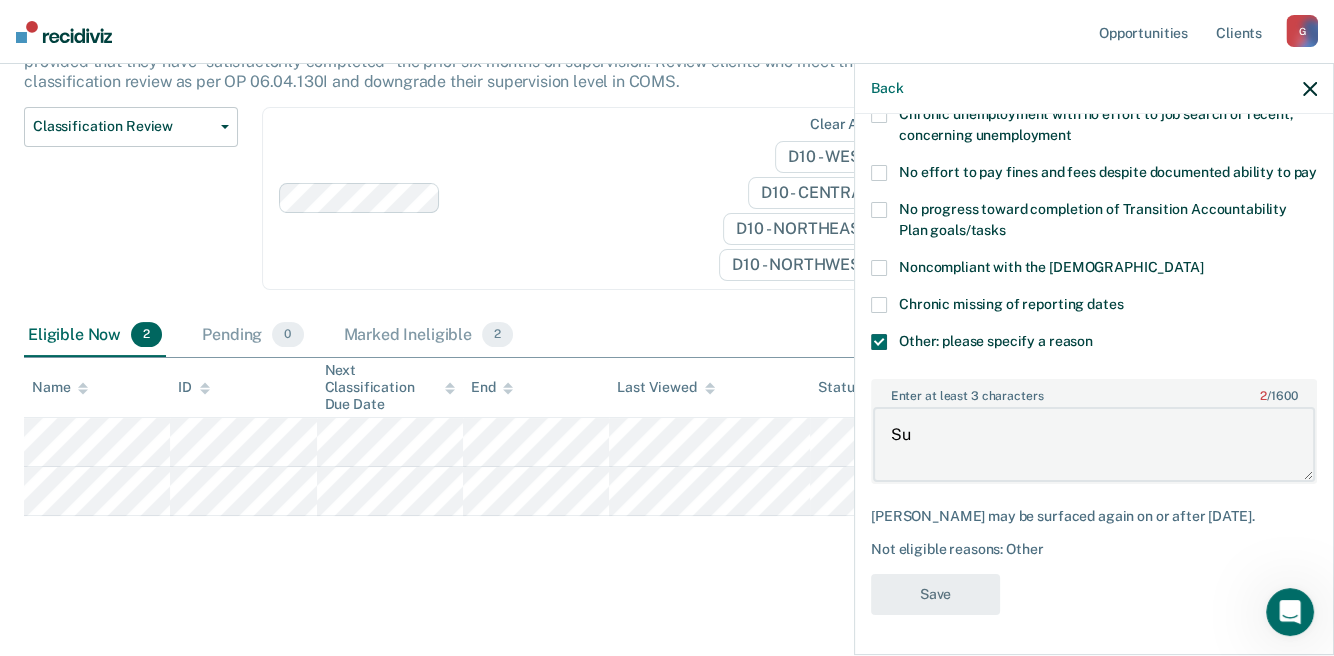 type on "S" 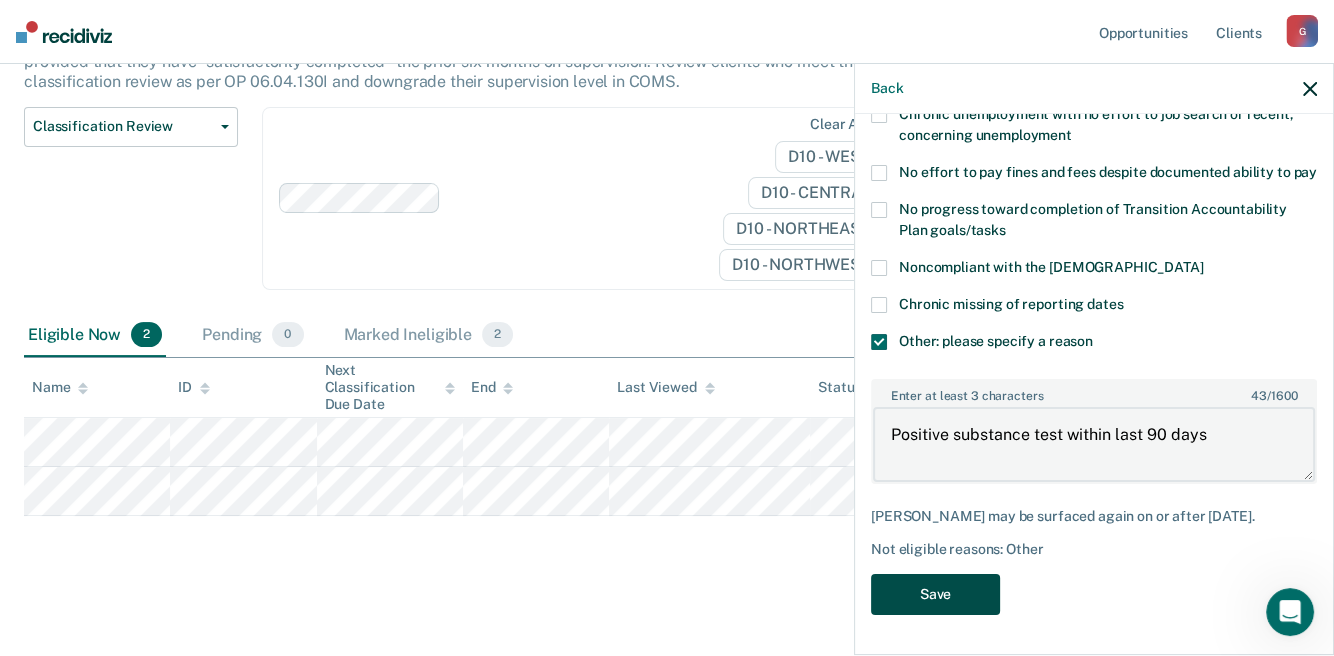 type on "Positive substance test within last 90 days" 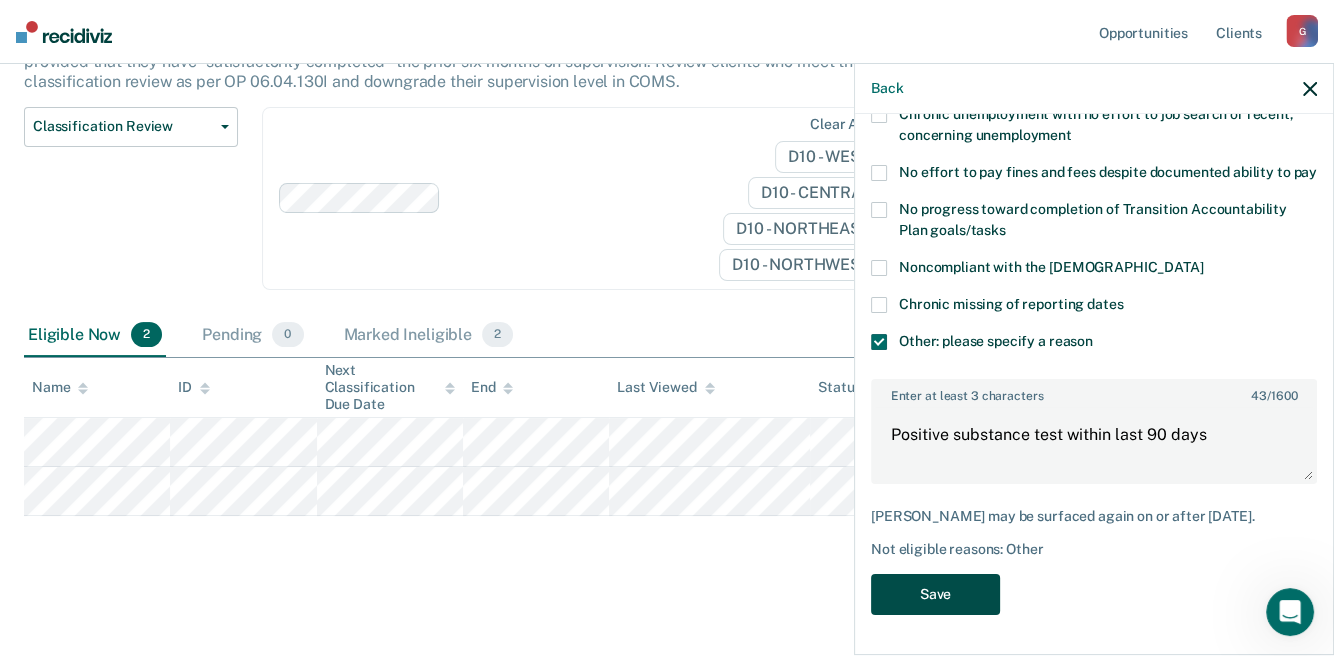 click on "Save" at bounding box center [935, 594] 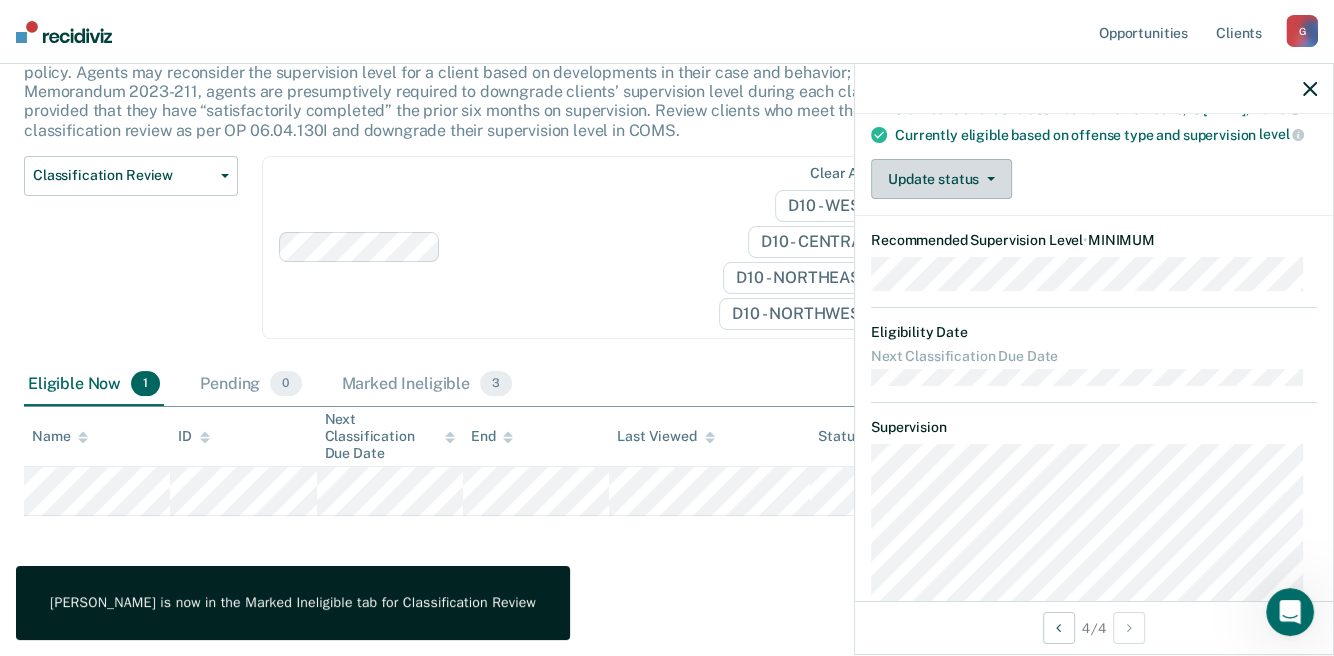click on "Update status" at bounding box center [941, 179] 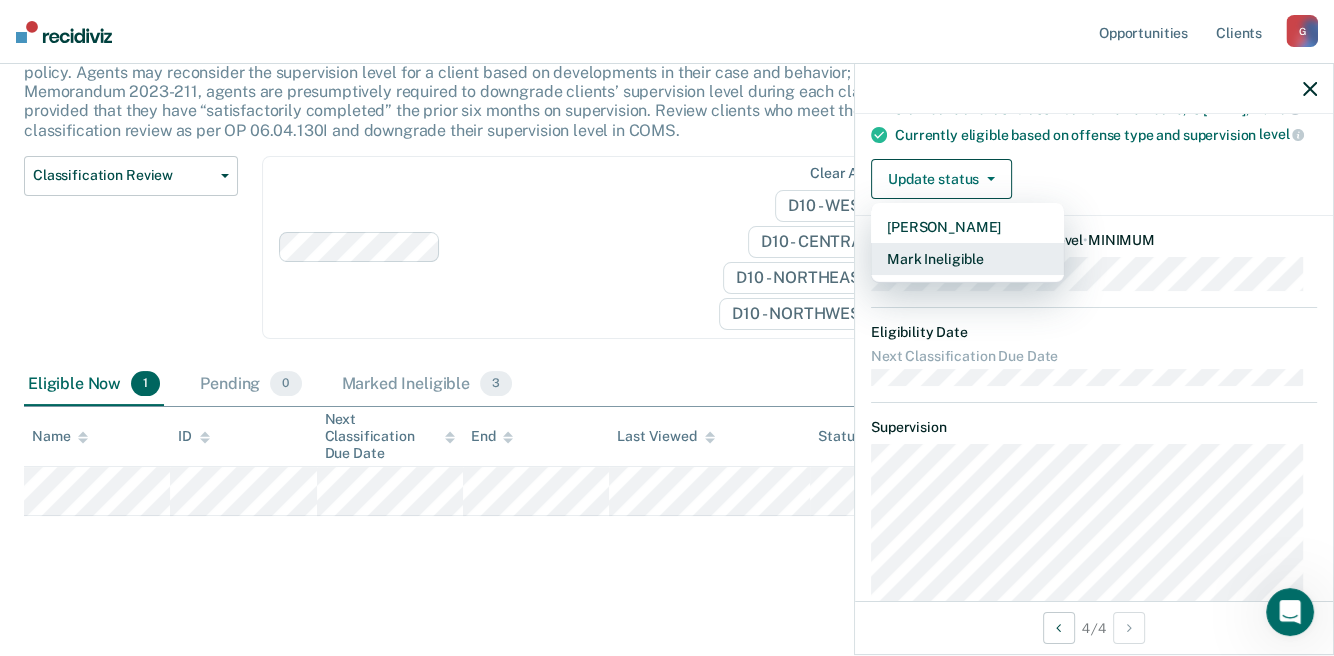 click on "Mark Ineligible" at bounding box center (967, 259) 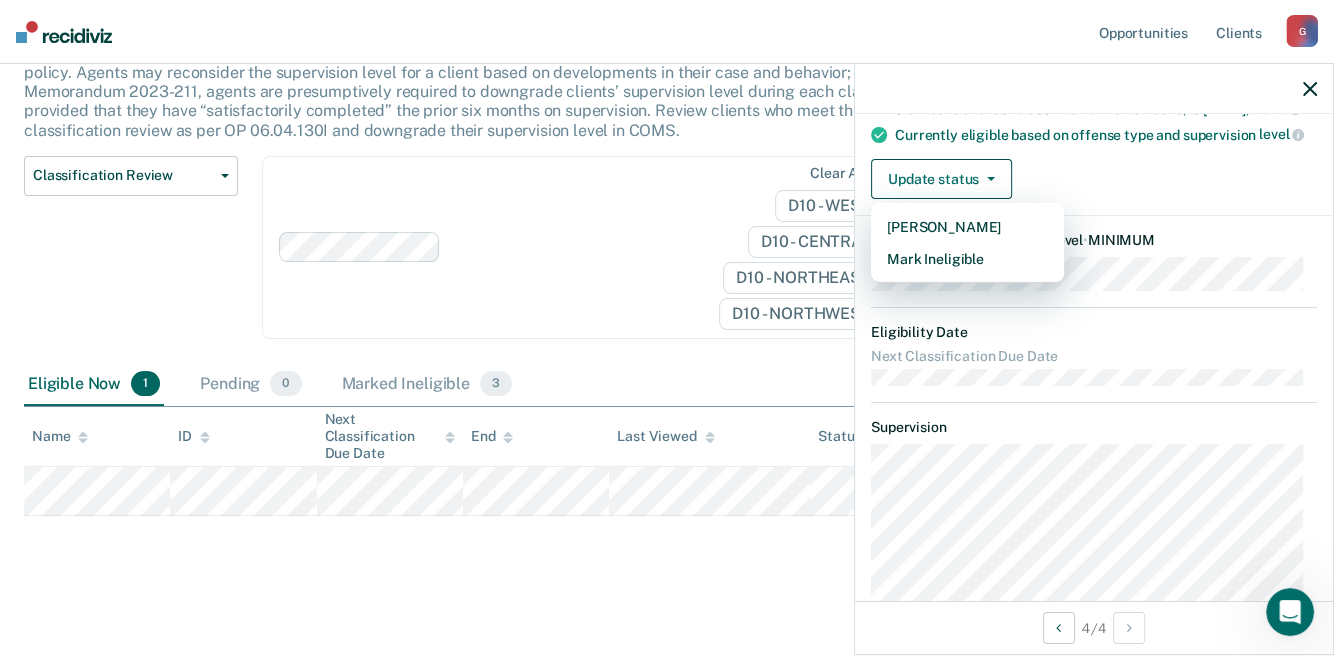 scroll, scrollTop: 11, scrollLeft: 0, axis: vertical 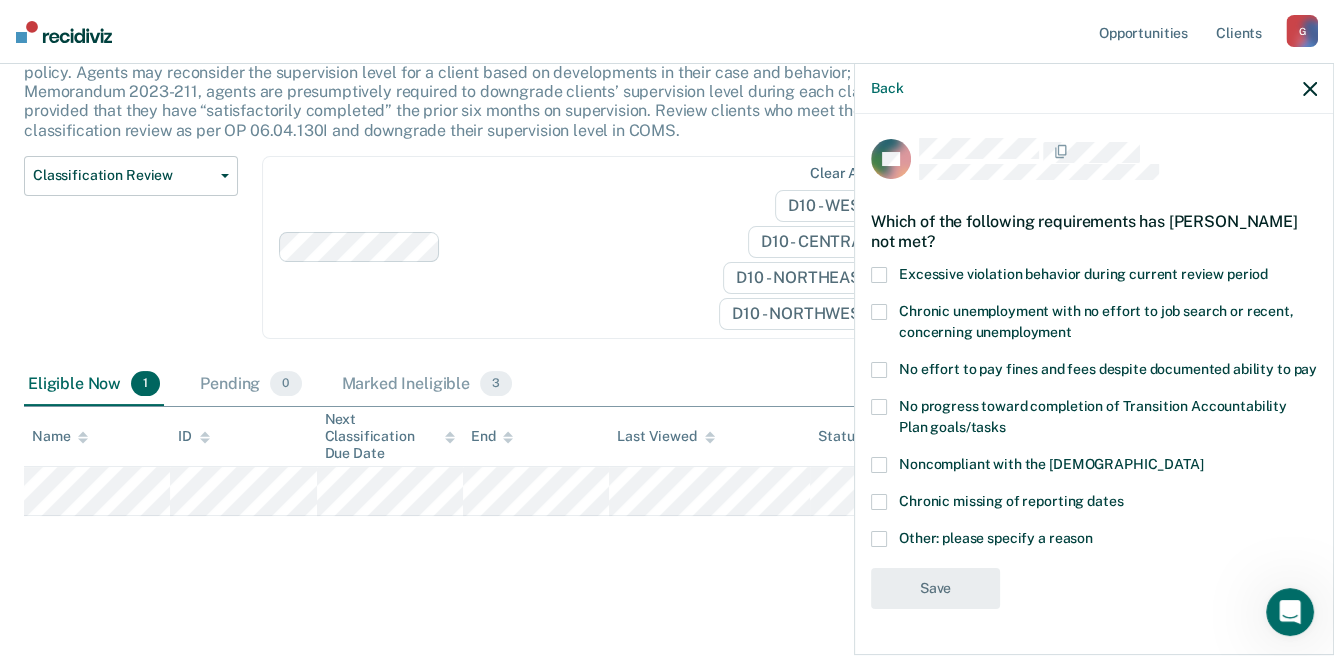 click at bounding box center (879, 539) 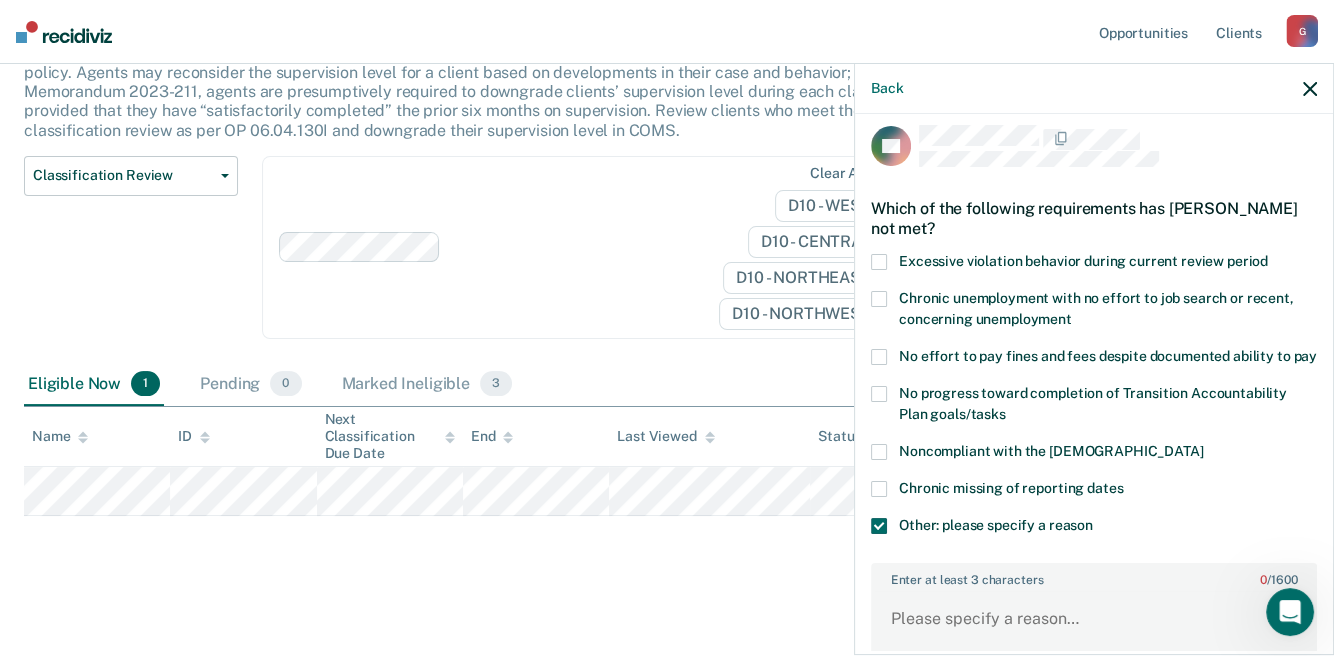scroll, scrollTop: 11, scrollLeft: 0, axis: vertical 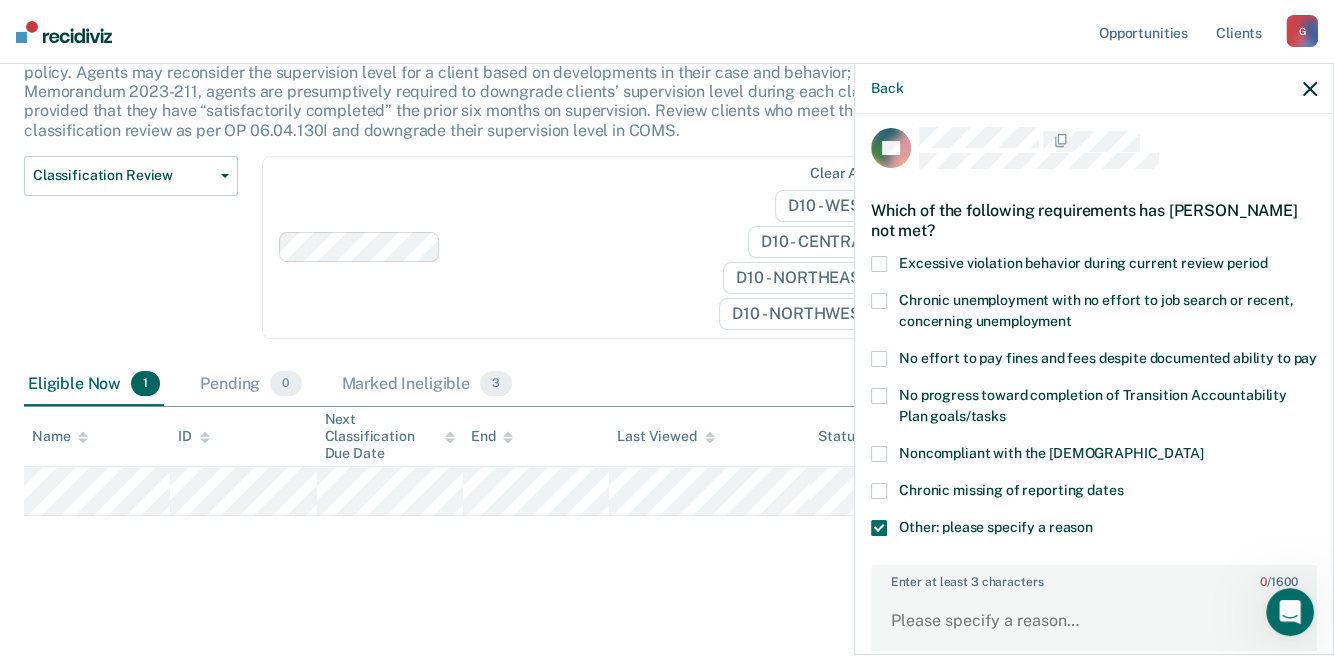 click at bounding box center (879, 301) 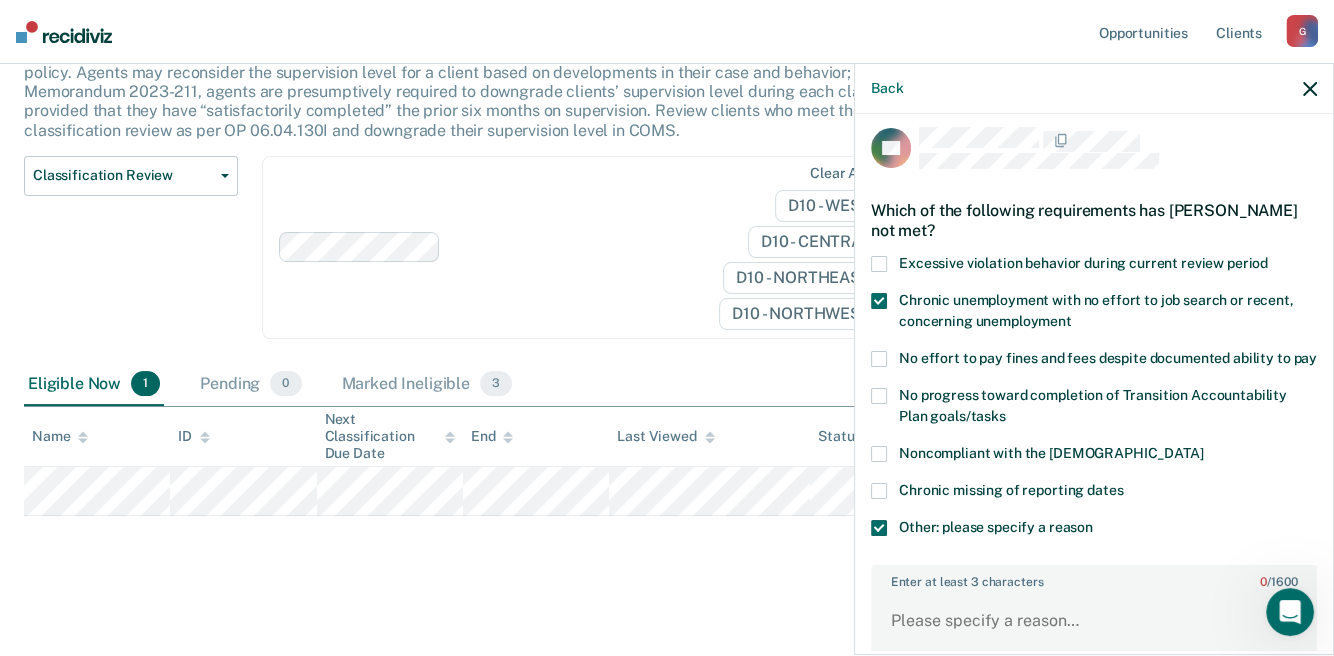 click at bounding box center [879, 528] 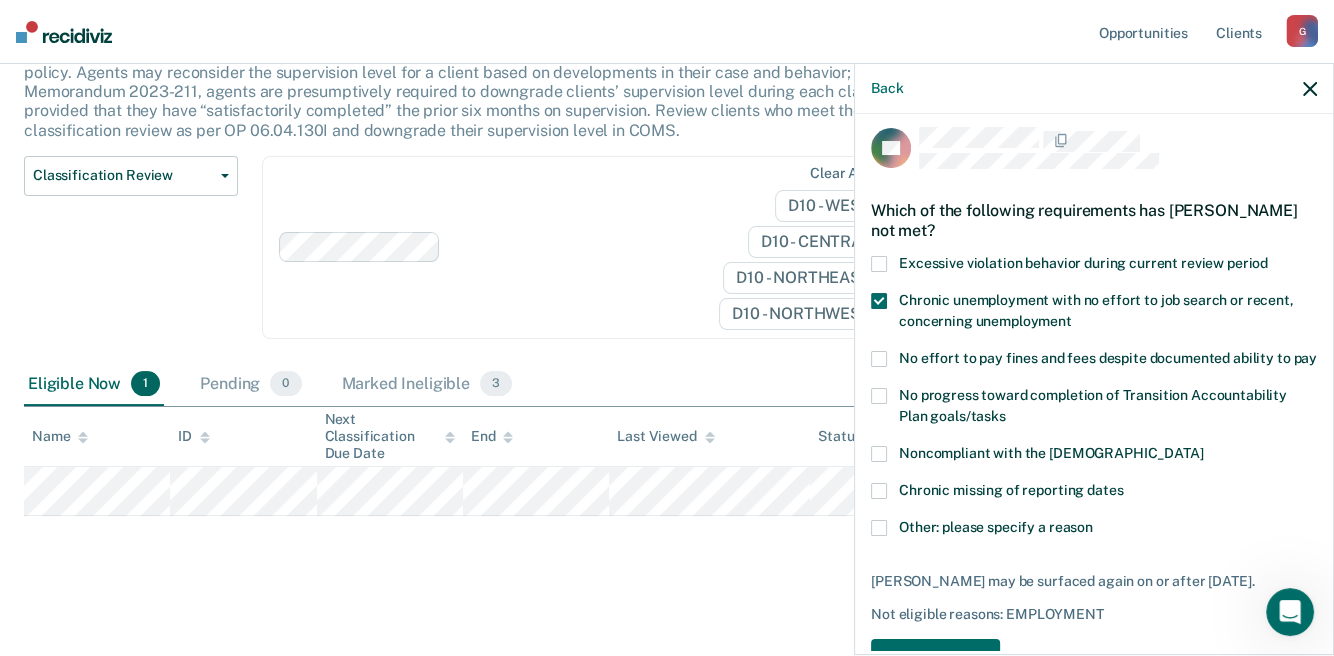 scroll, scrollTop: 93, scrollLeft: 0, axis: vertical 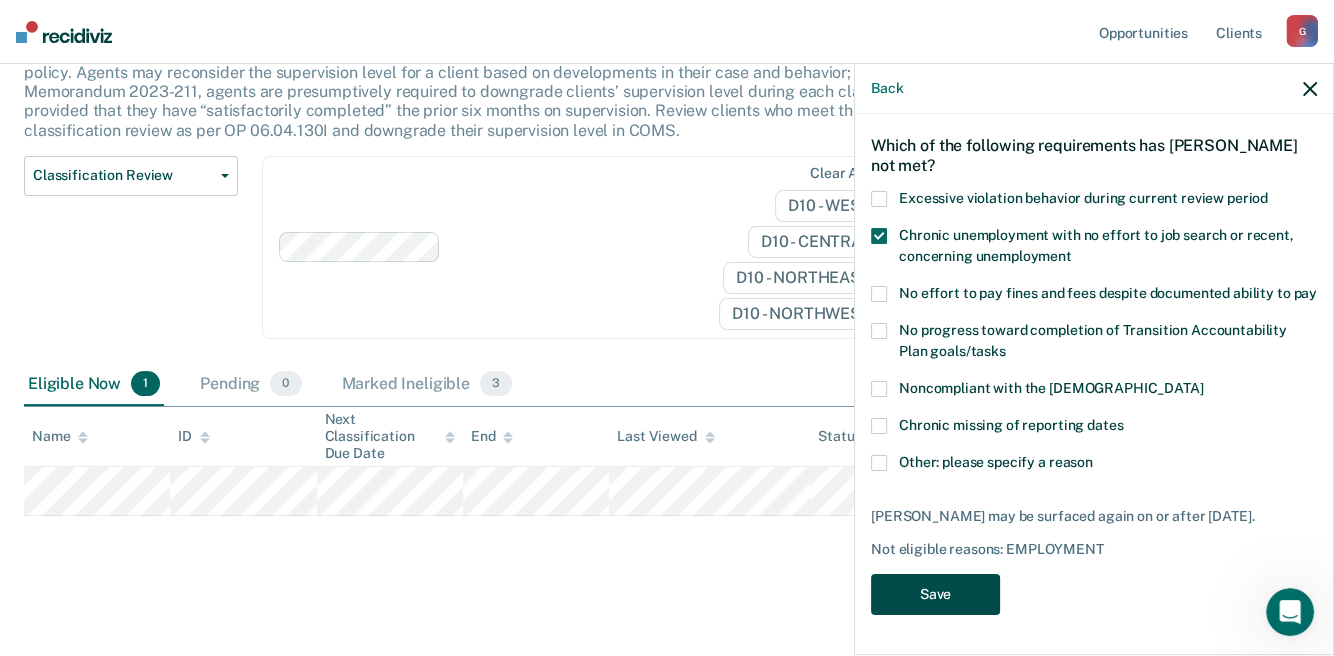 click on "Save" at bounding box center (935, 594) 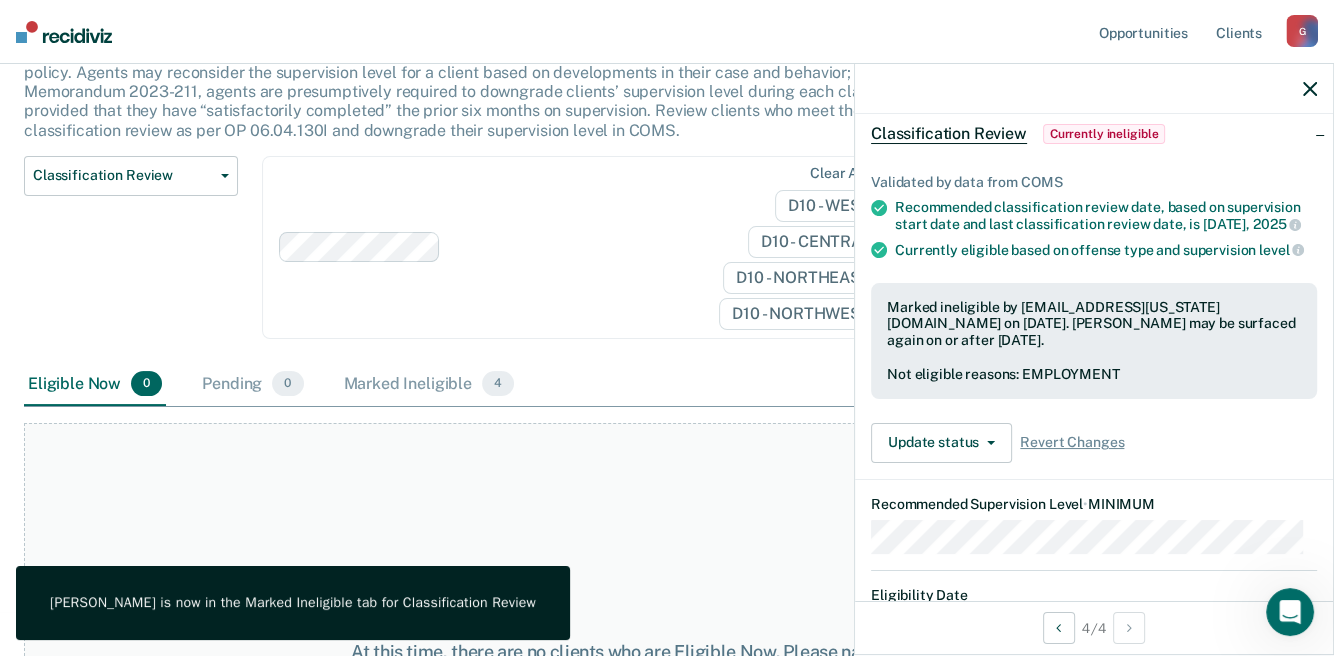 click on "At this time, there are no clients who are Eligible Now. Please navigate to one of the other tabs." at bounding box center [667, 662] 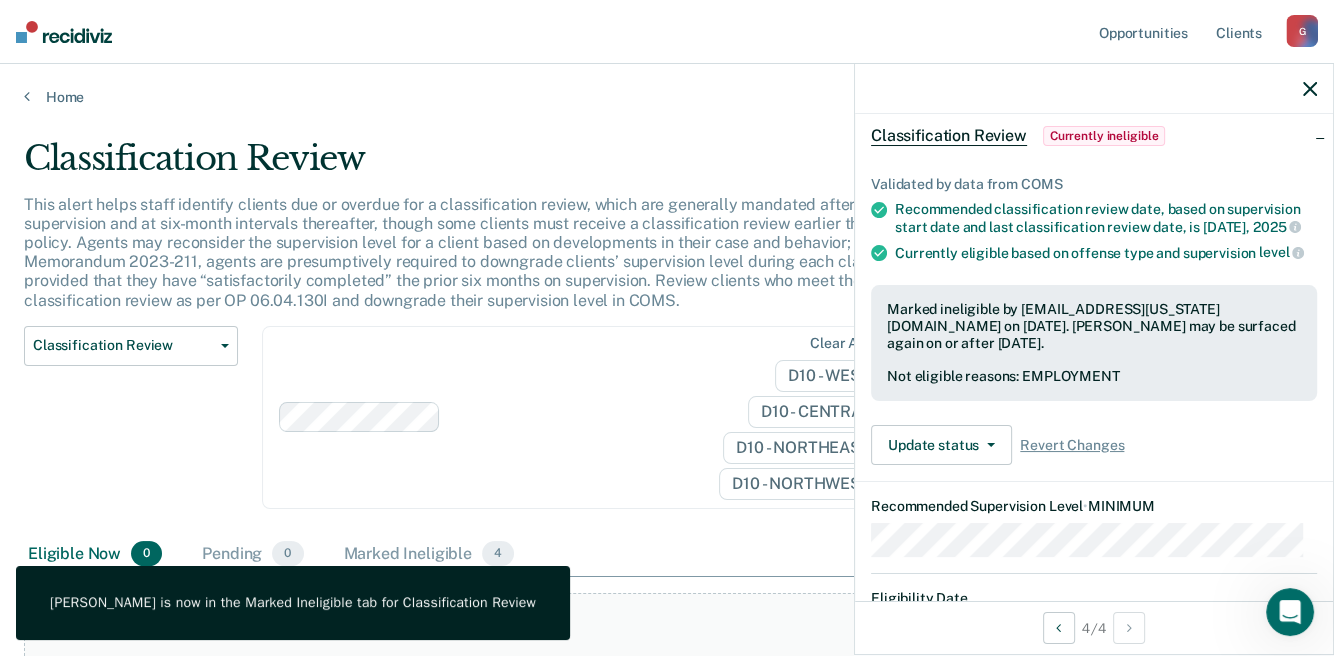 scroll, scrollTop: 0, scrollLeft: 0, axis: both 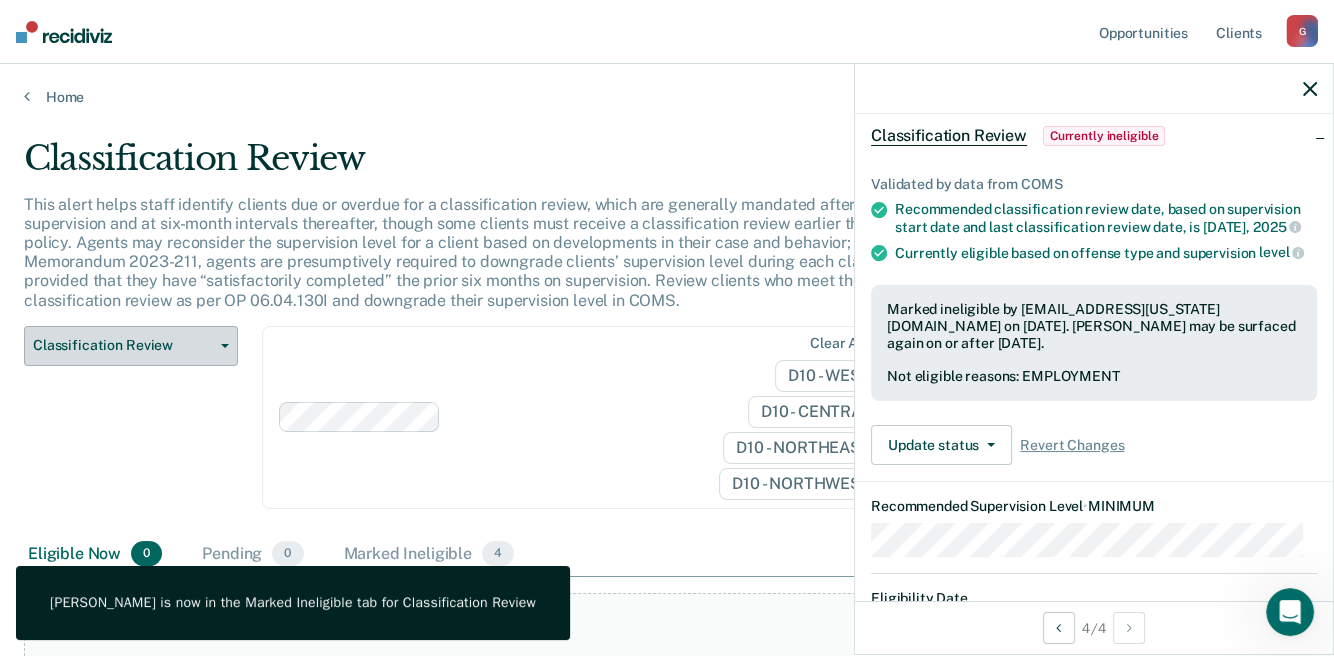 click on "Classification Review" at bounding box center [123, 345] 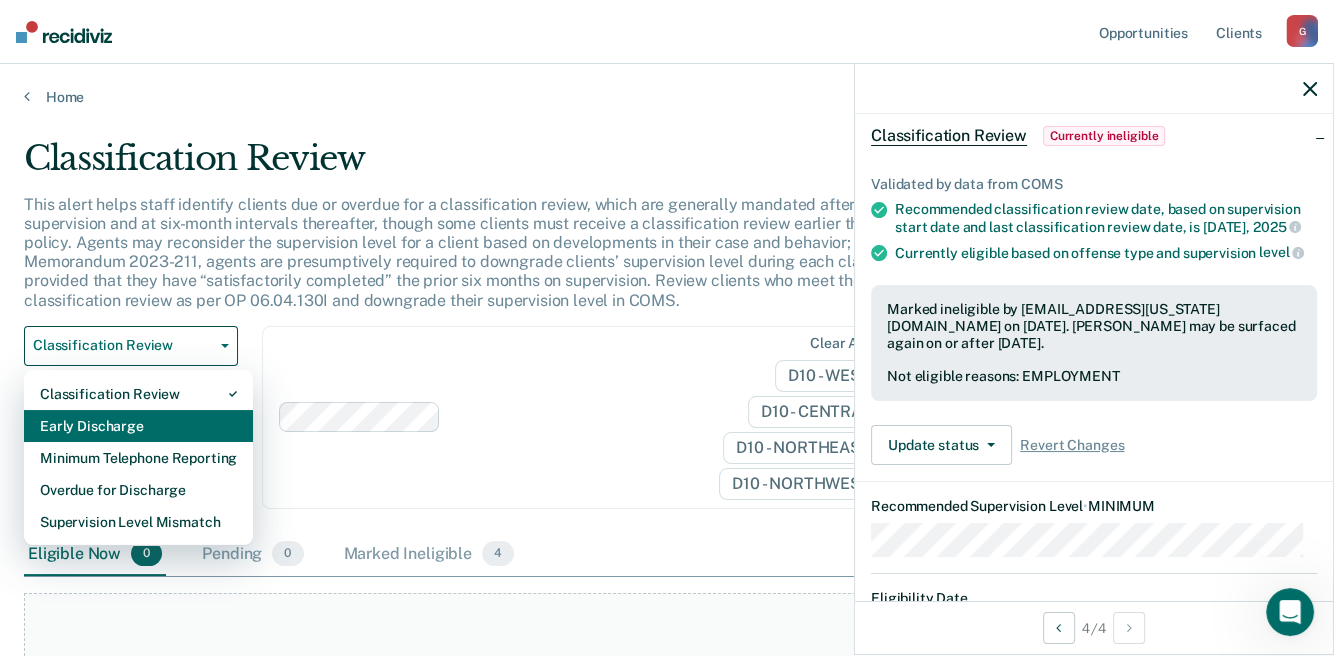 click on "Early Discharge" at bounding box center (138, 426) 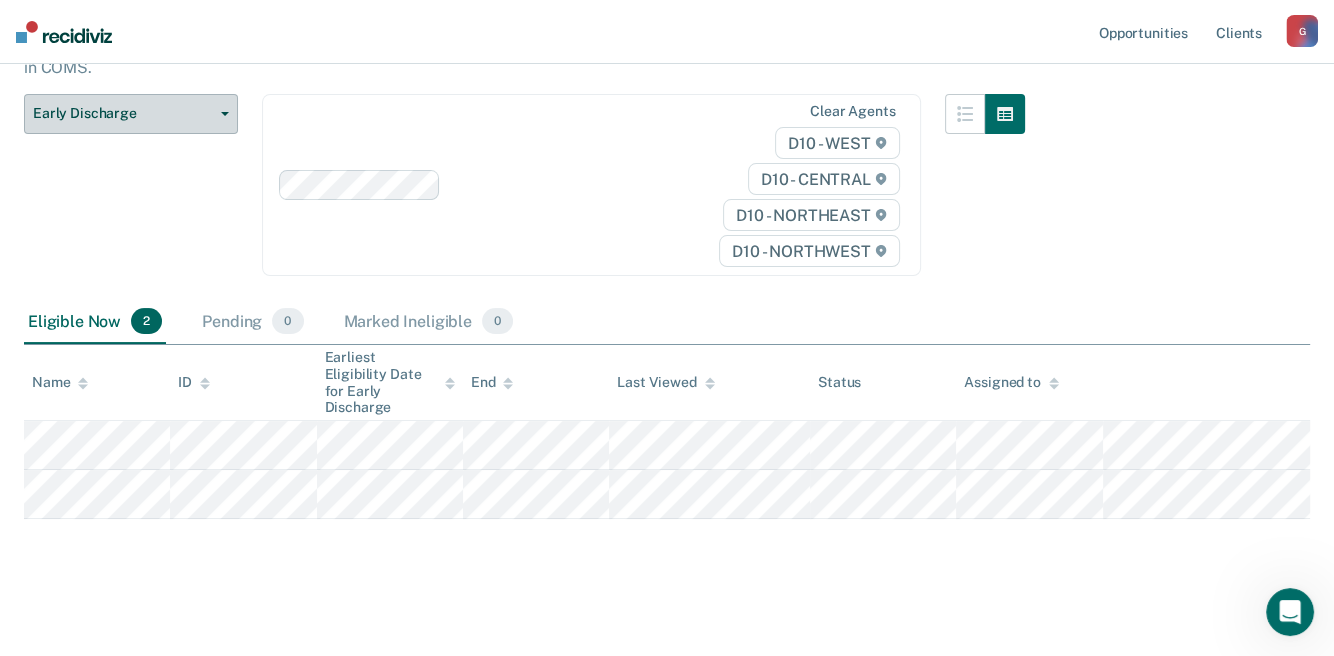 scroll, scrollTop: 217, scrollLeft: 0, axis: vertical 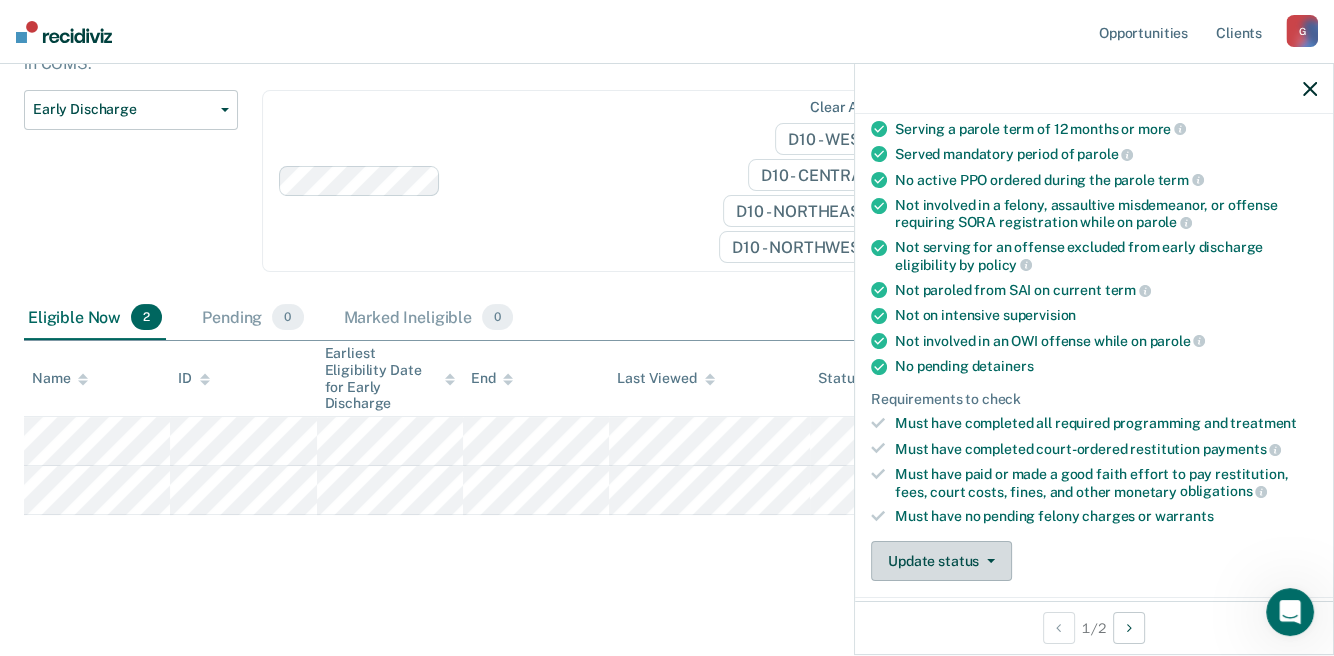 click on "Update status" at bounding box center [941, 561] 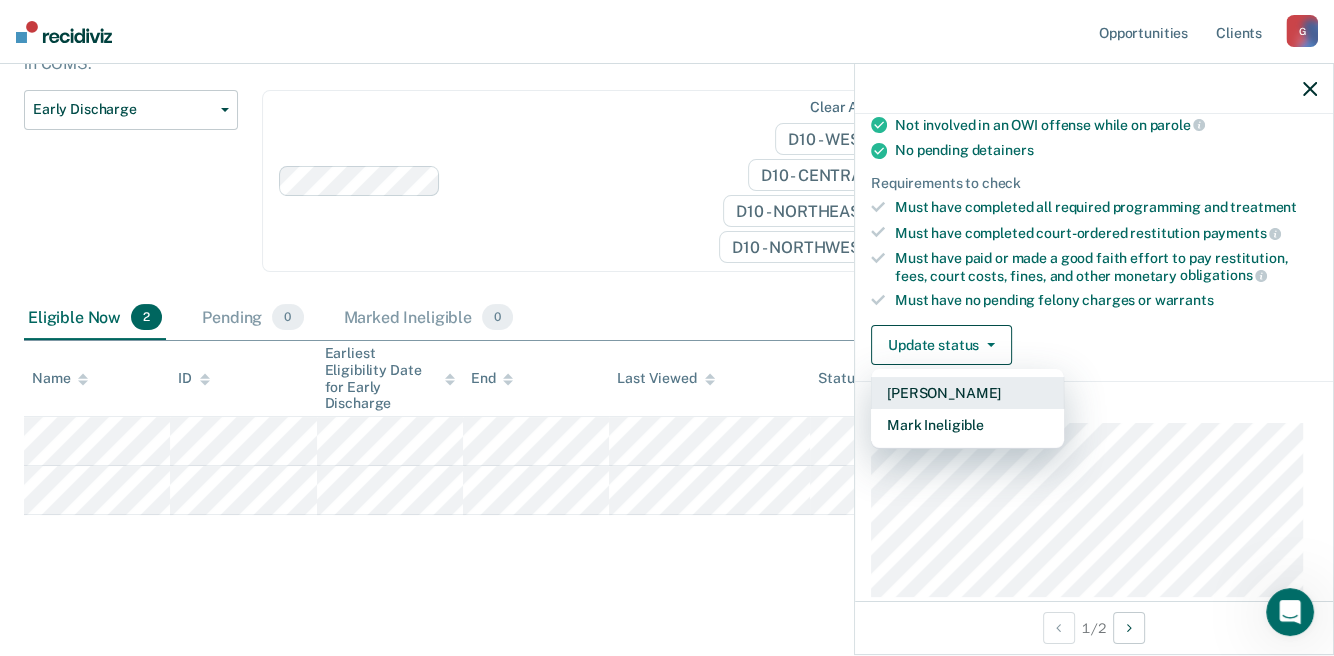 scroll, scrollTop: 416, scrollLeft: 0, axis: vertical 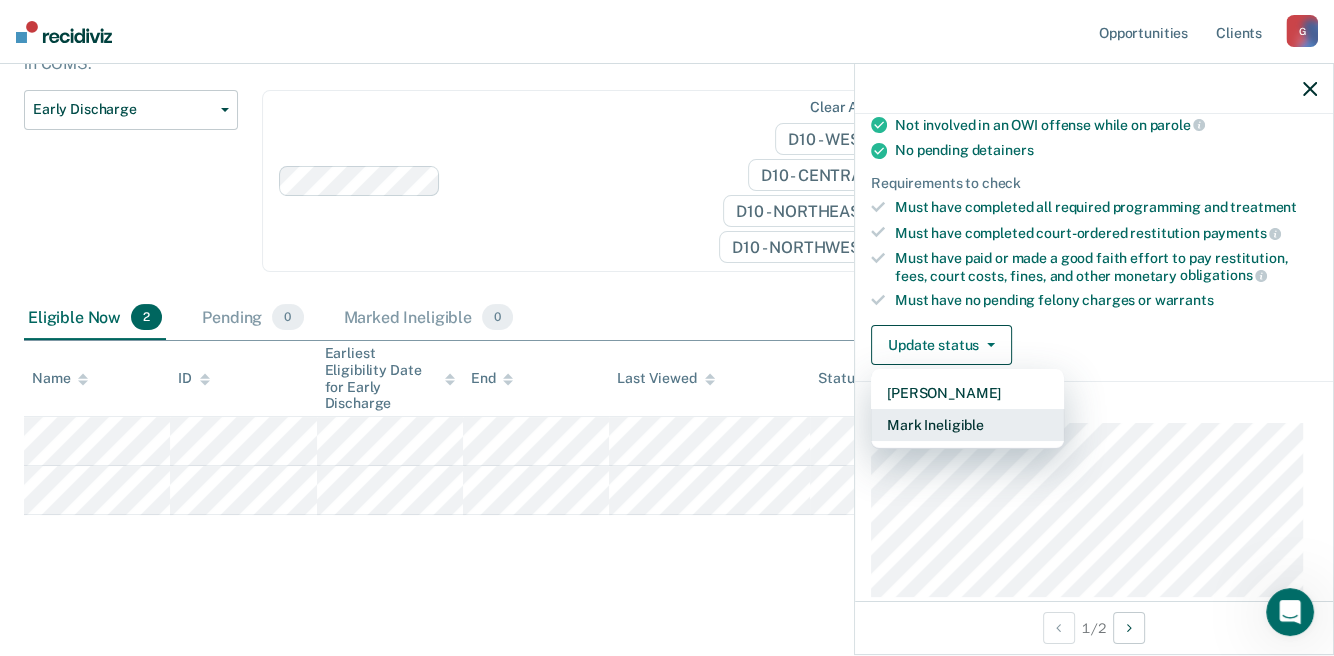 click on "Mark Ineligible" at bounding box center (967, 425) 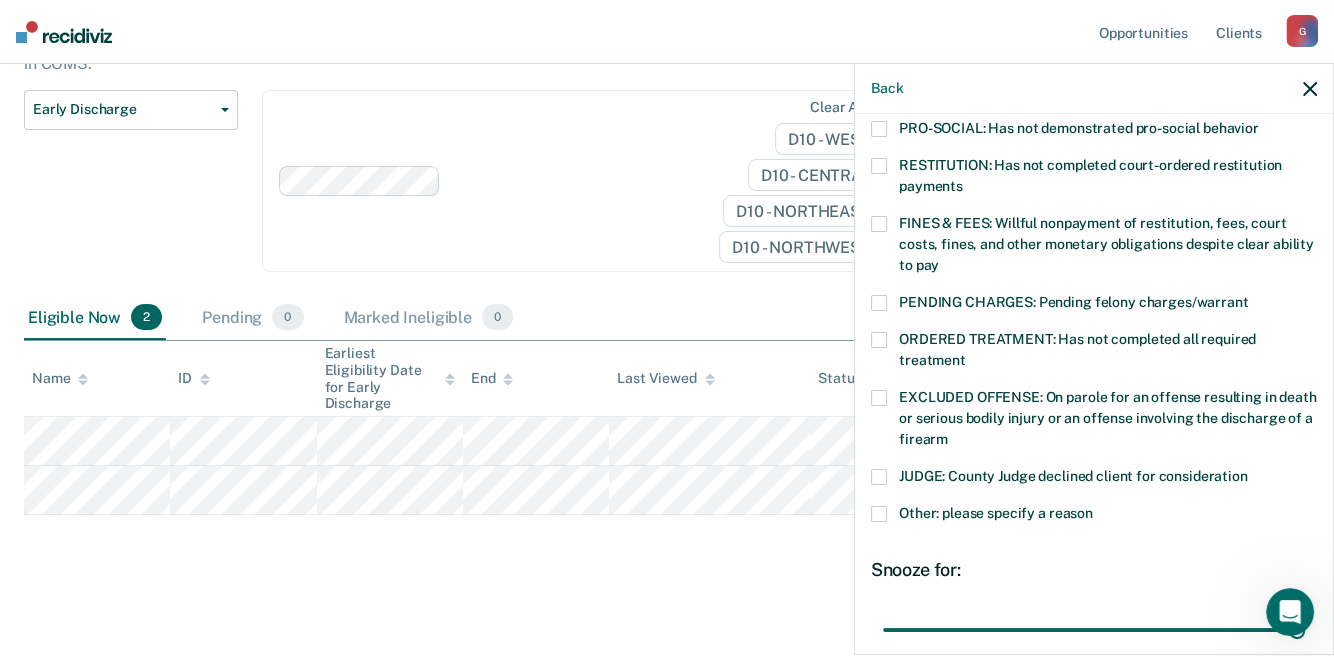 scroll, scrollTop: 617, scrollLeft: 0, axis: vertical 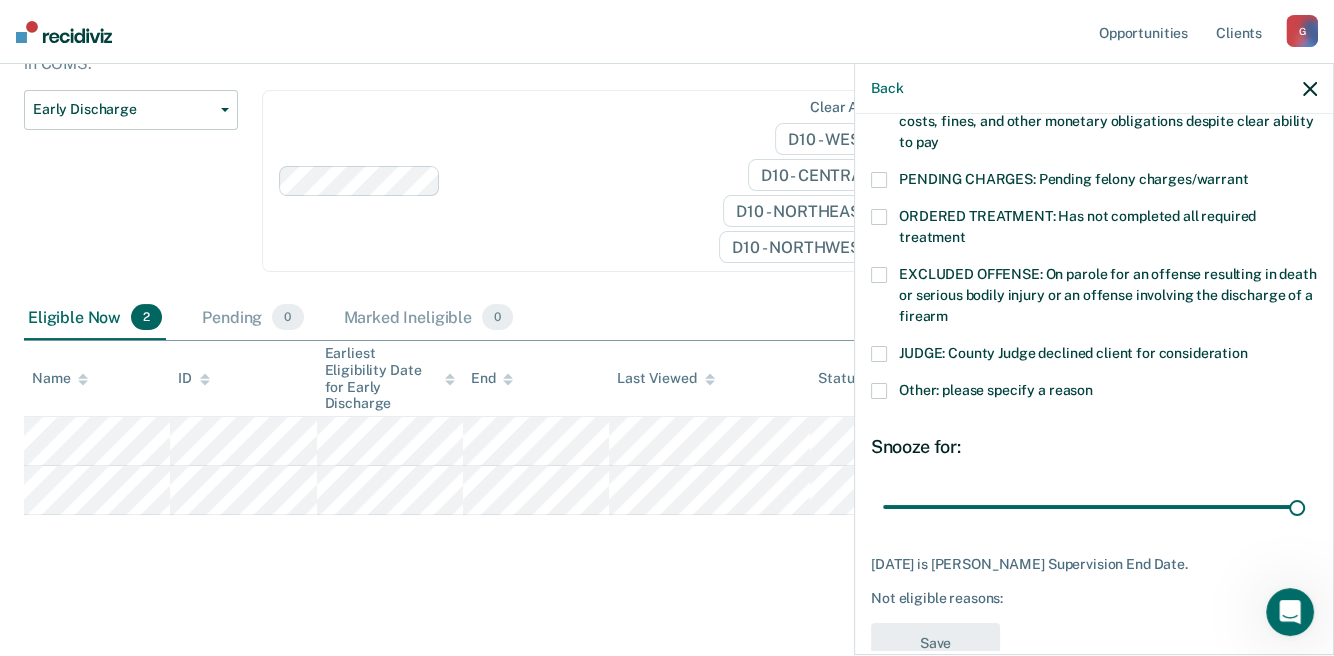 click at bounding box center (879, 275) 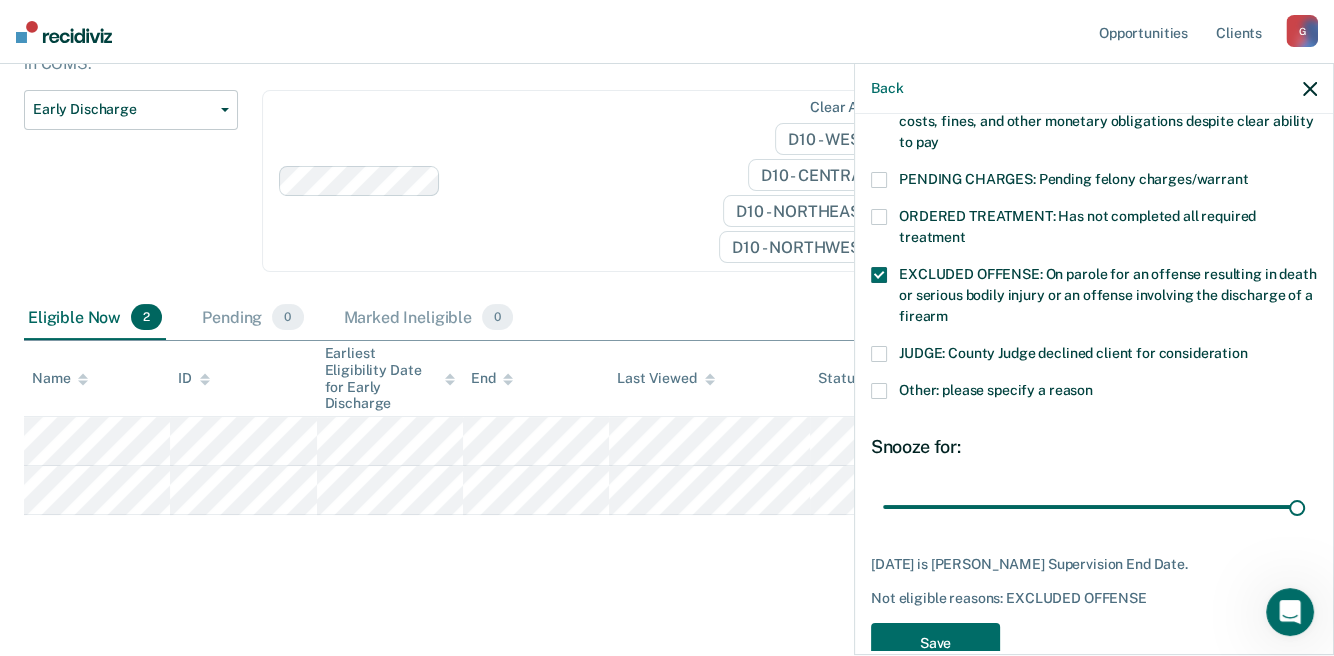 click at bounding box center [879, 275] 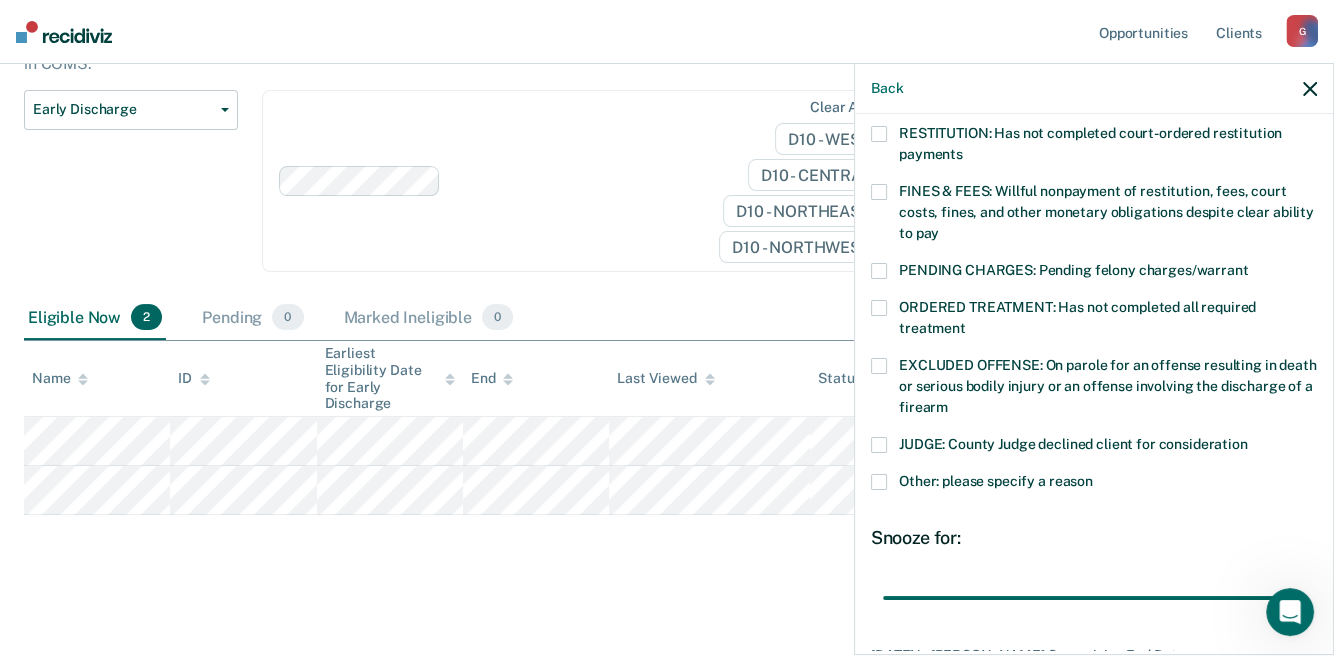 scroll, scrollTop: 641, scrollLeft: 0, axis: vertical 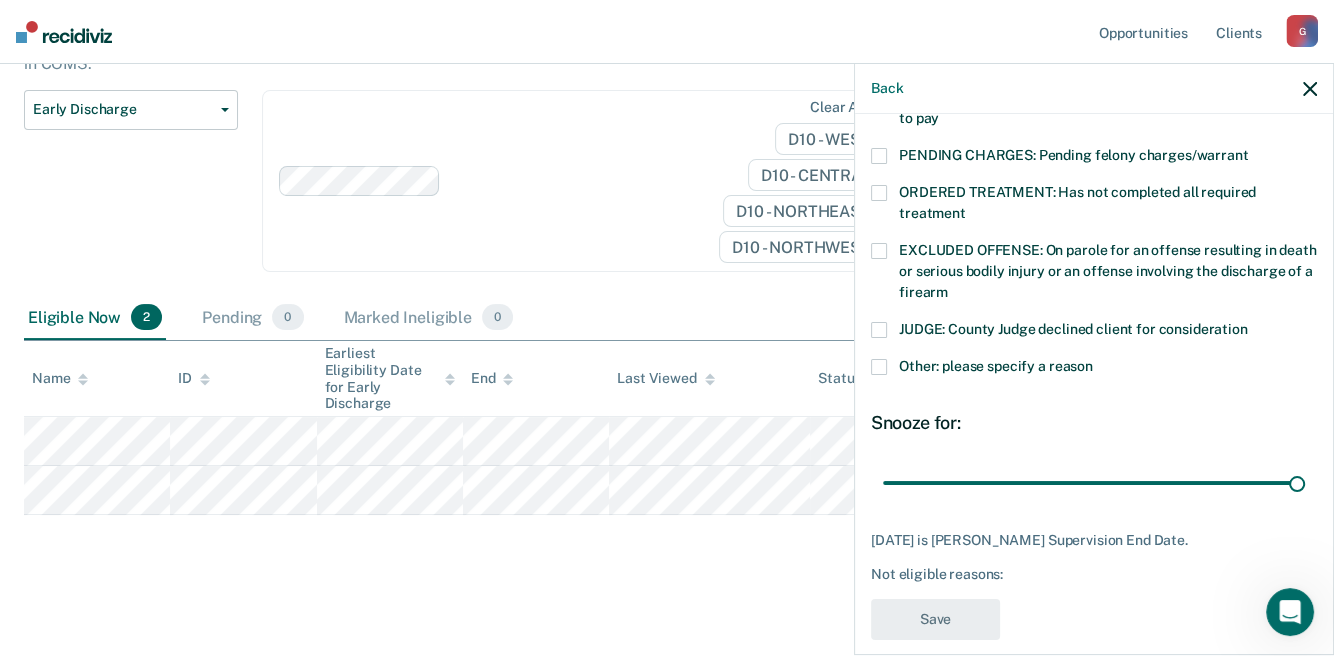 click at bounding box center [879, 367] 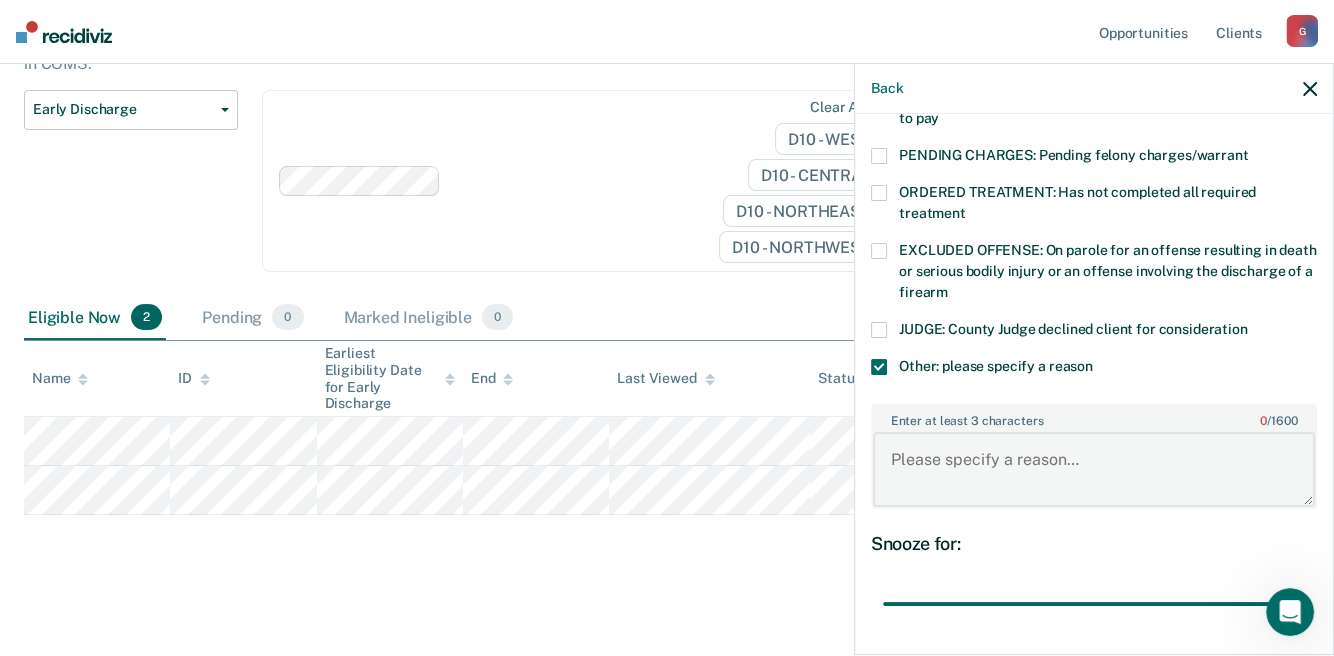 click on "Enter at least 3 characters 0  /  1600" at bounding box center [1094, 469] 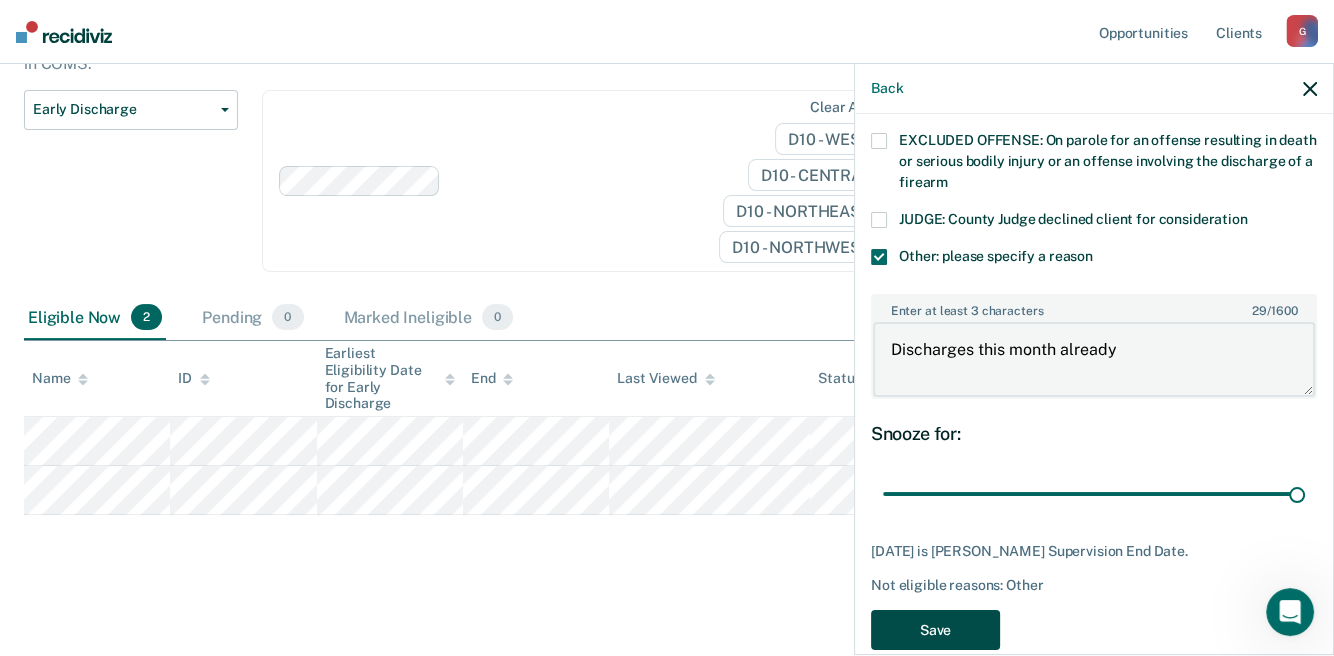 scroll, scrollTop: 759, scrollLeft: 0, axis: vertical 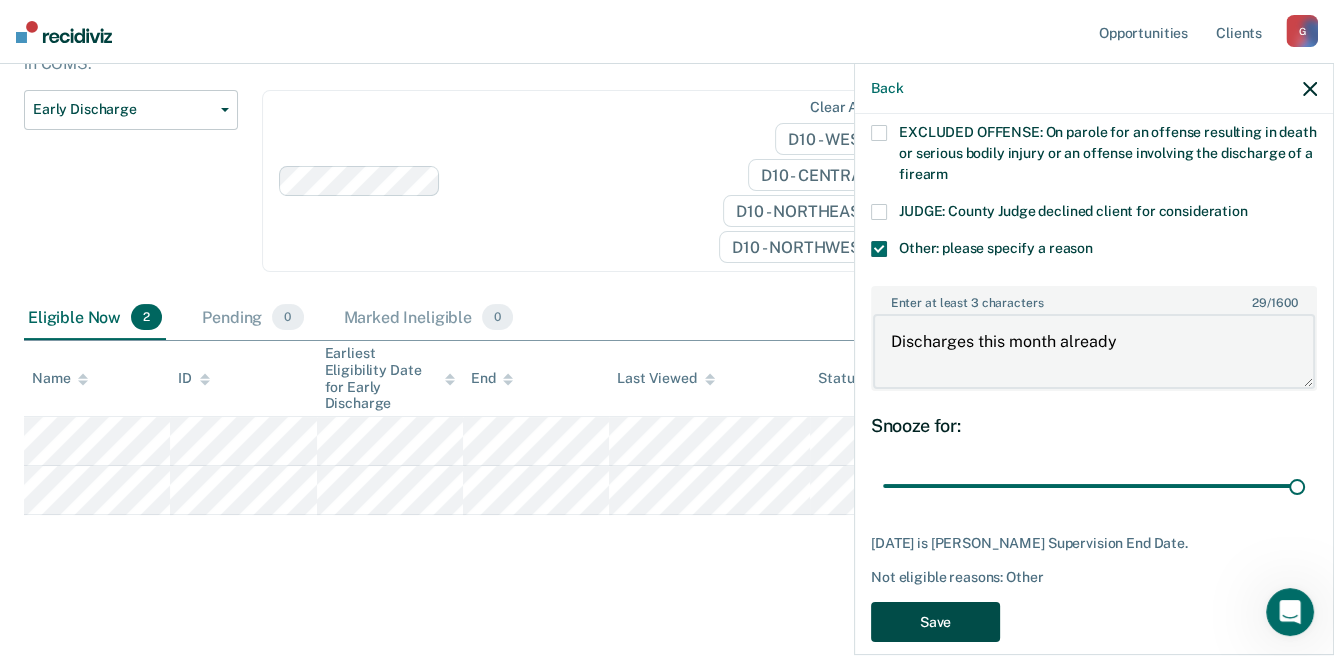 type on "Discharges this month already" 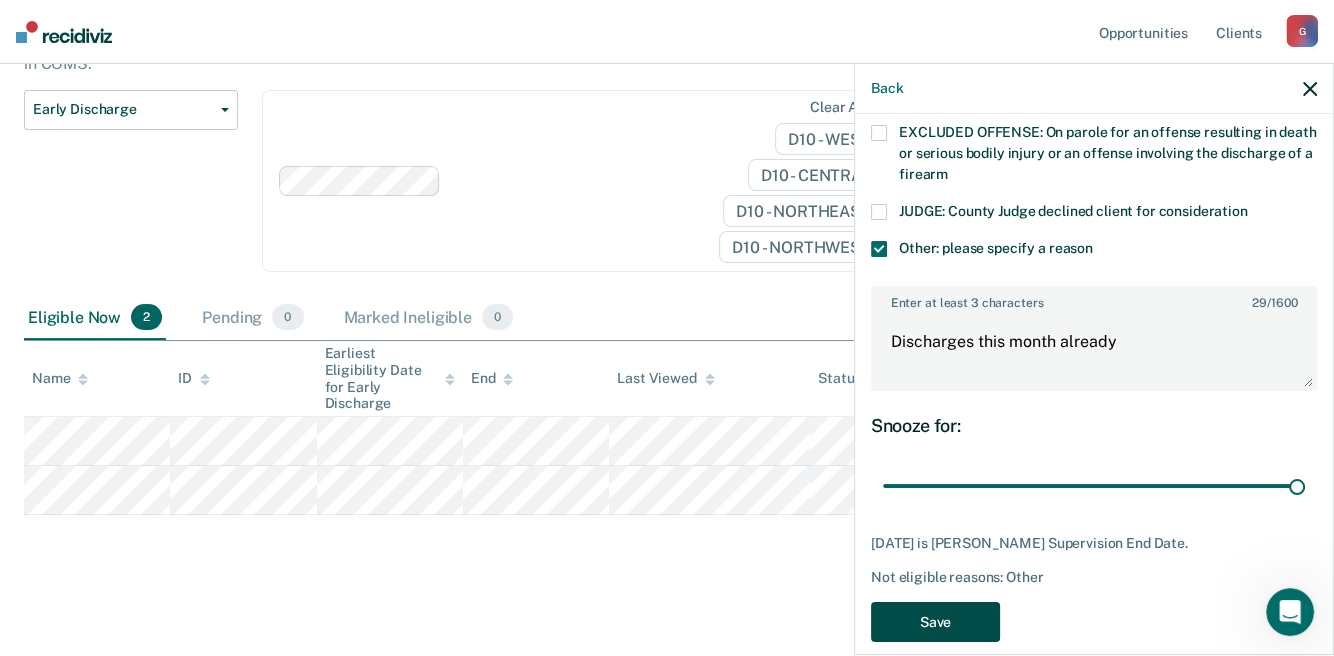 click on "Save" at bounding box center (935, 622) 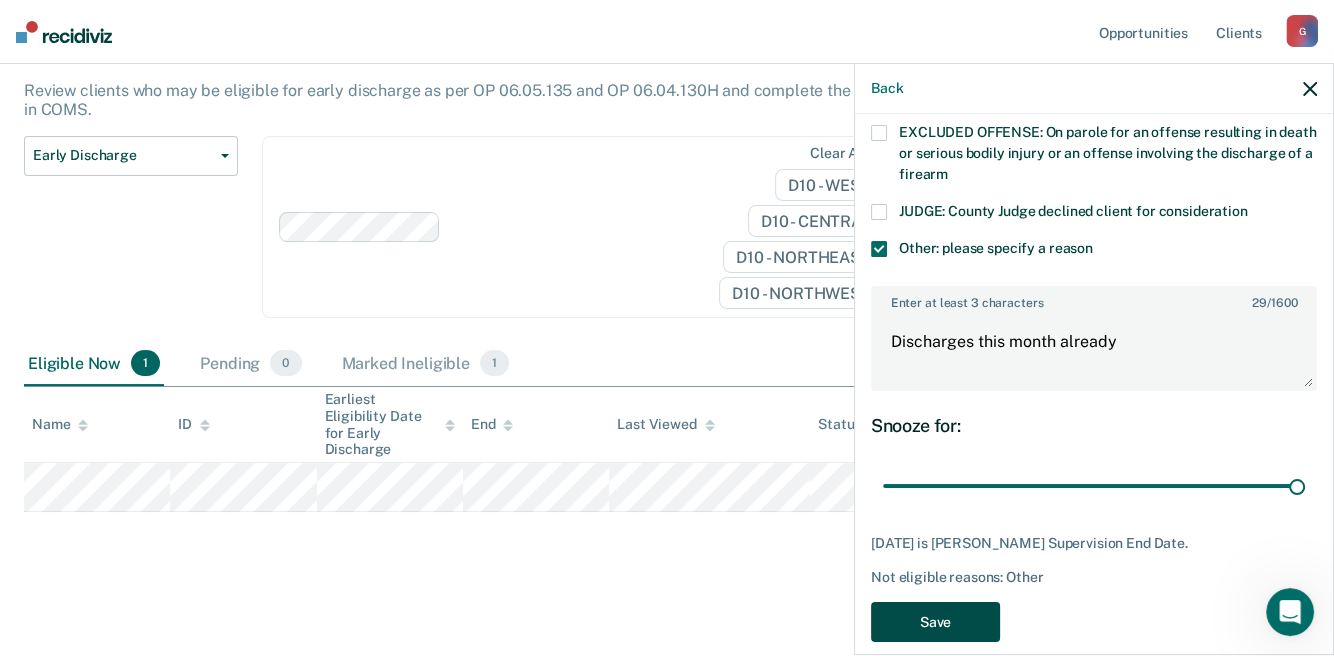 scroll, scrollTop: 167, scrollLeft: 0, axis: vertical 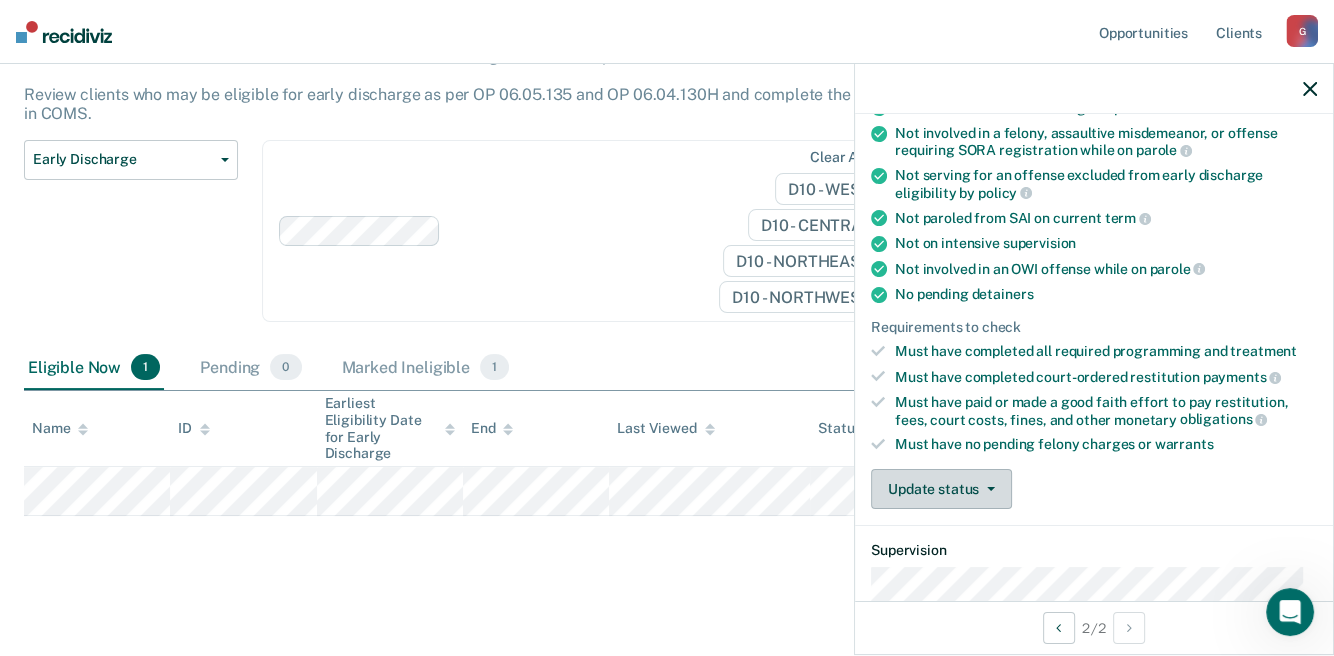 click on "Update status" at bounding box center [941, 489] 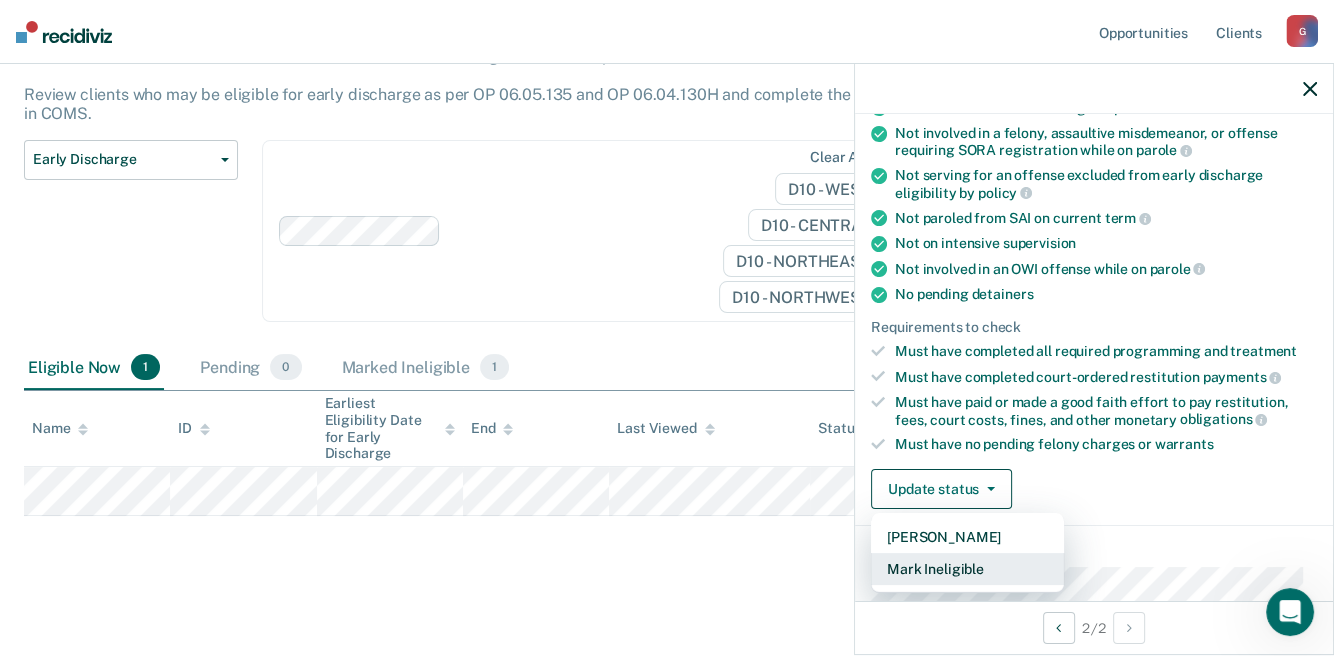 click on "Mark Ineligible" at bounding box center (967, 569) 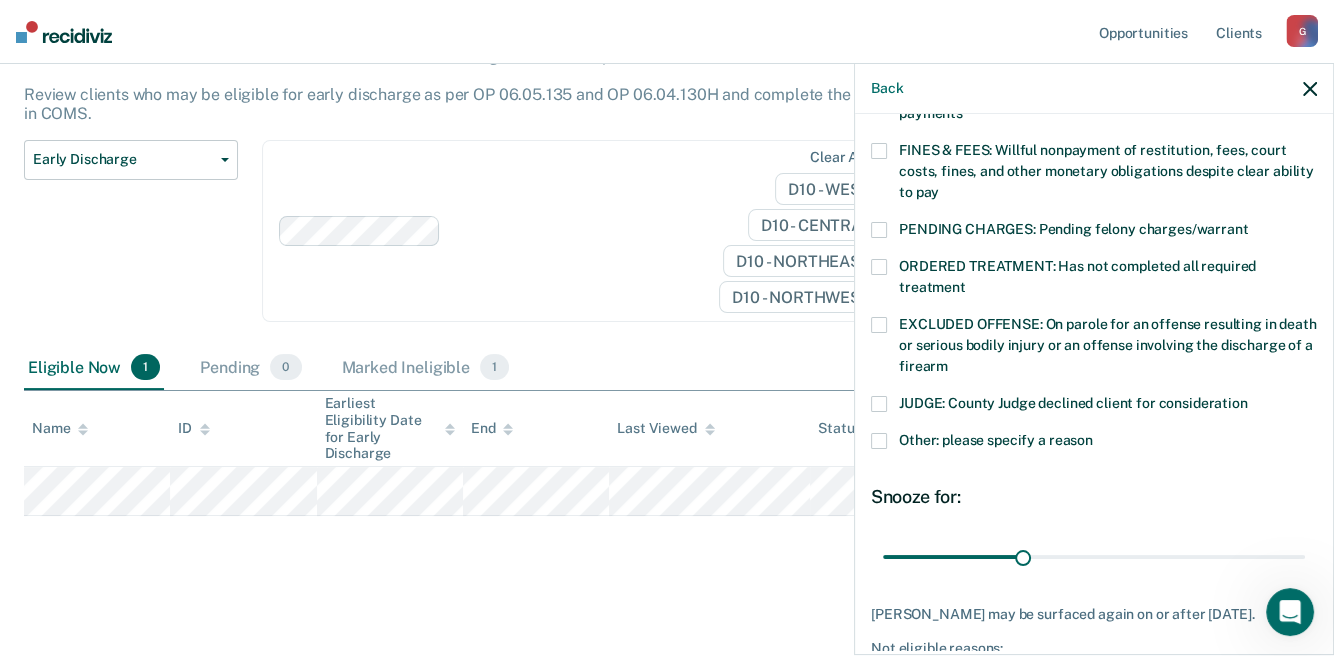 scroll, scrollTop: 572, scrollLeft: 0, axis: vertical 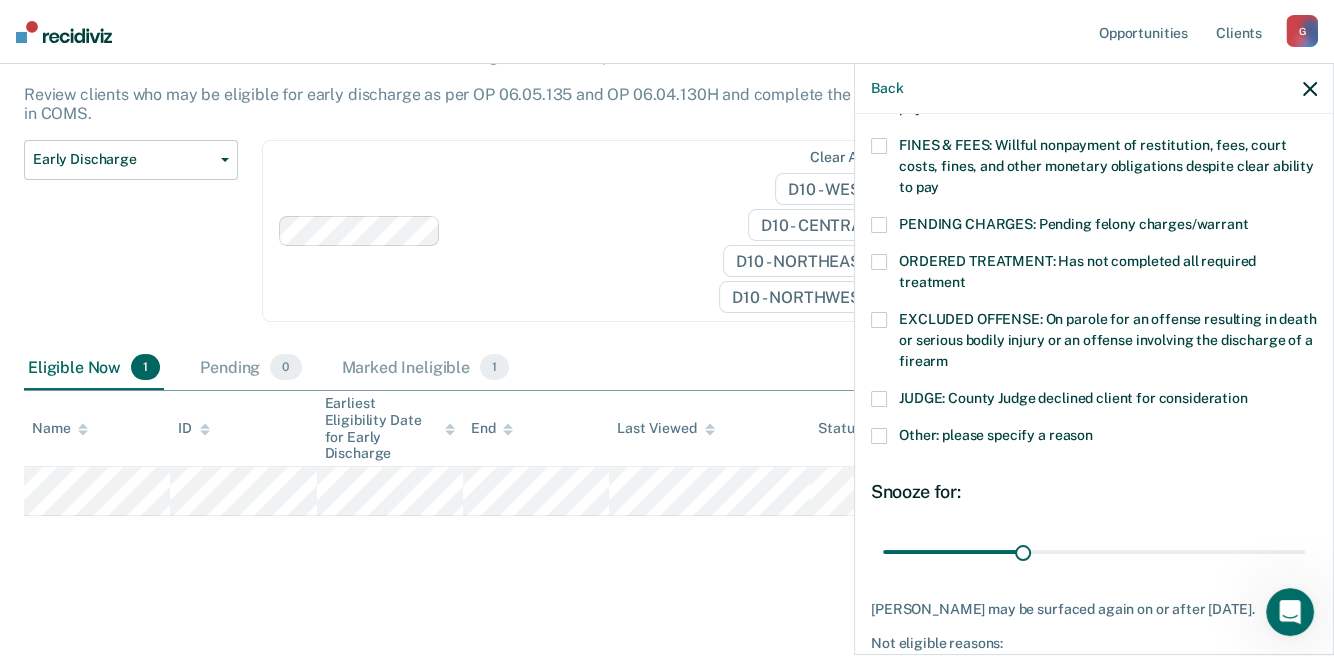 click at bounding box center (879, 436) 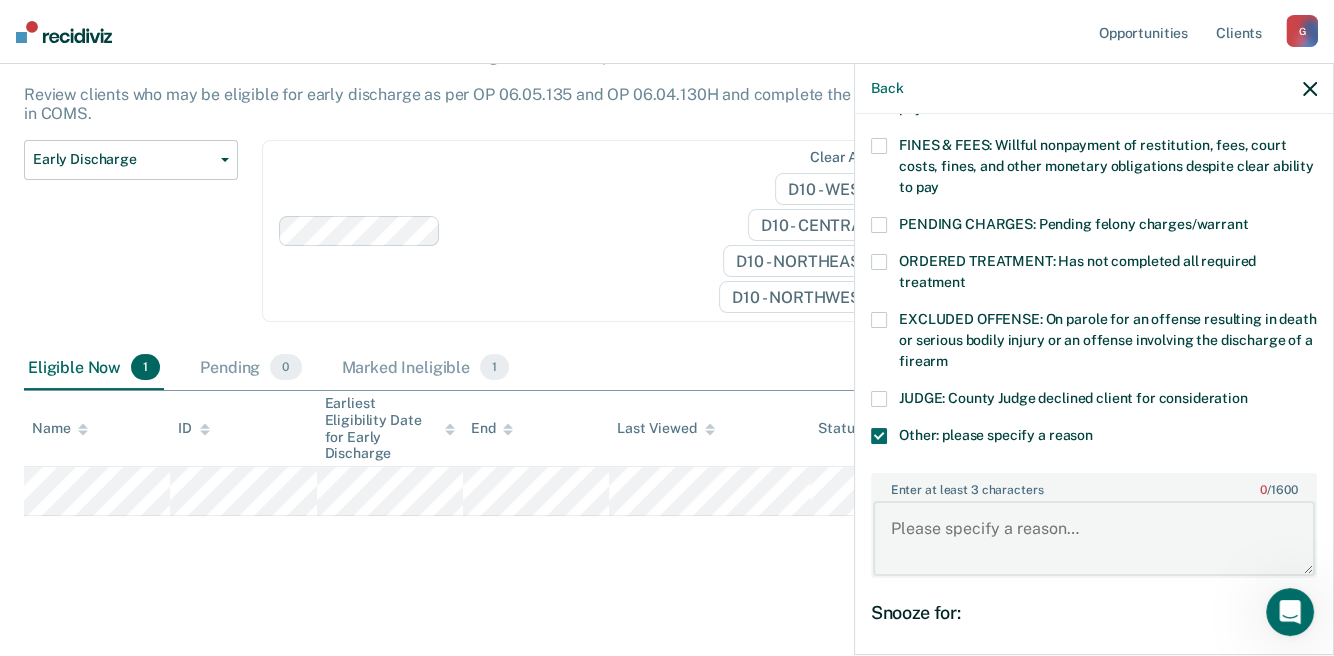 click on "Enter at least 3 characters 0  /  1600" at bounding box center [1094, 538] 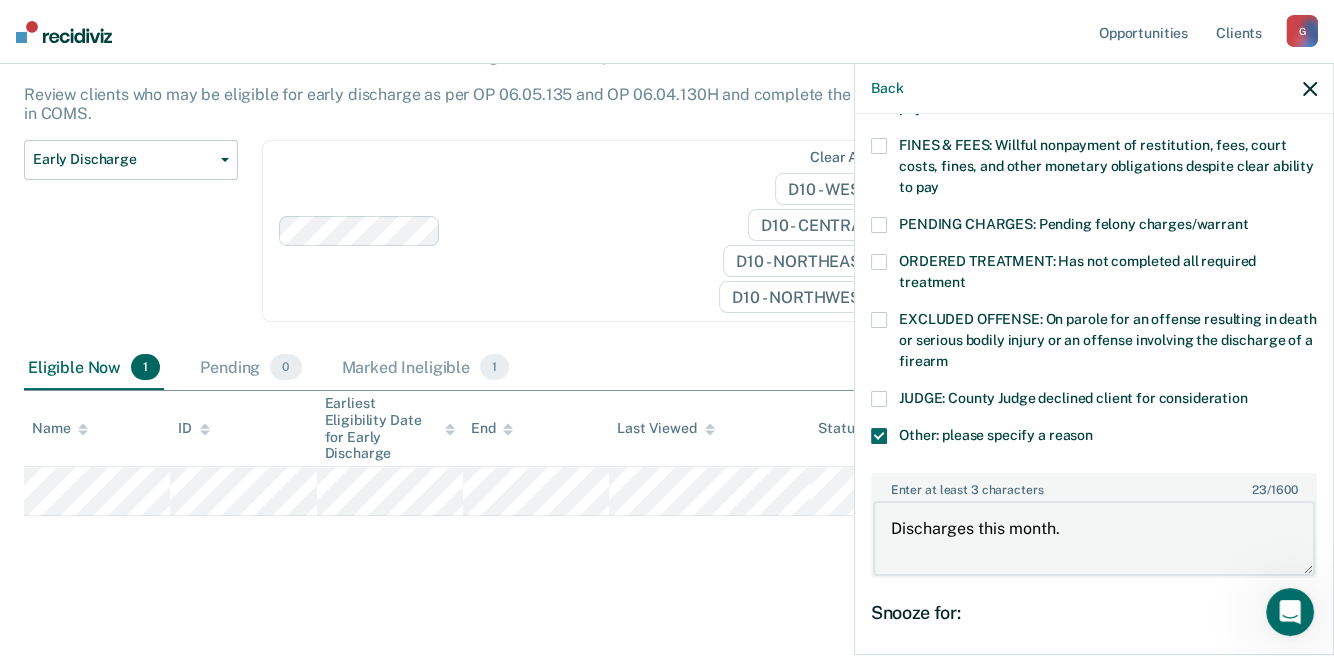 scroll, scrollTop: 759, scrollLeft: 0, axis: vertical 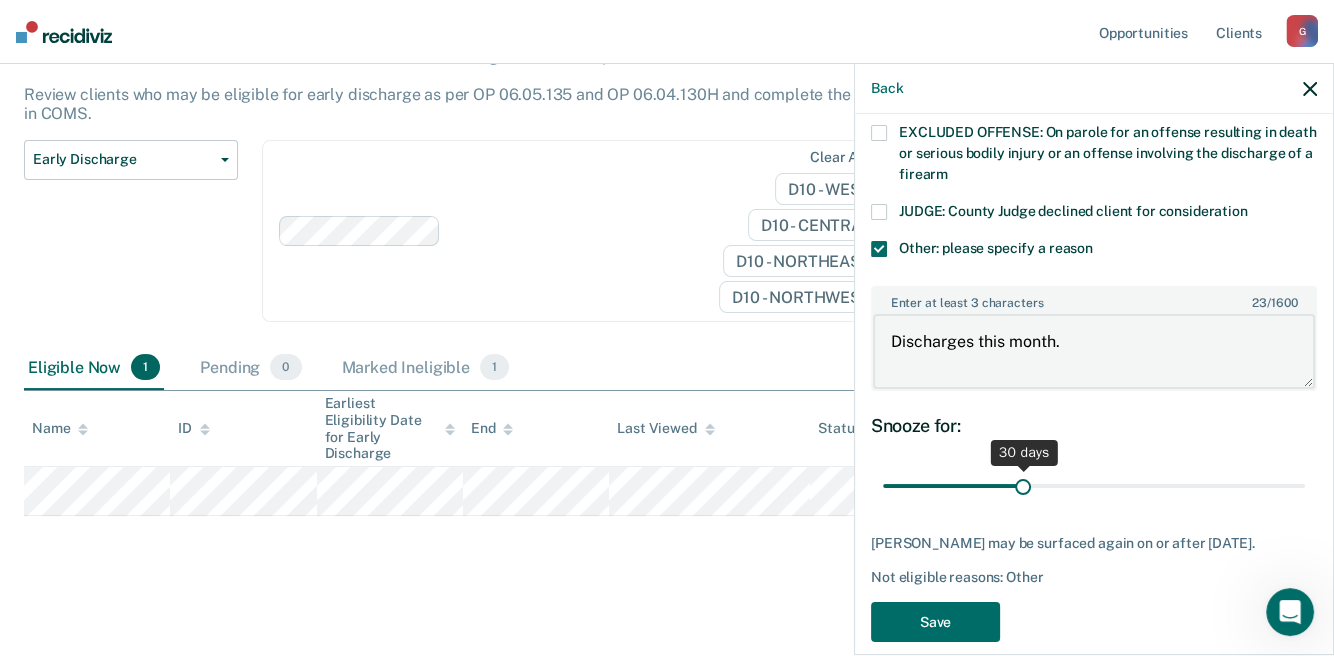 type on "Discharges this month." 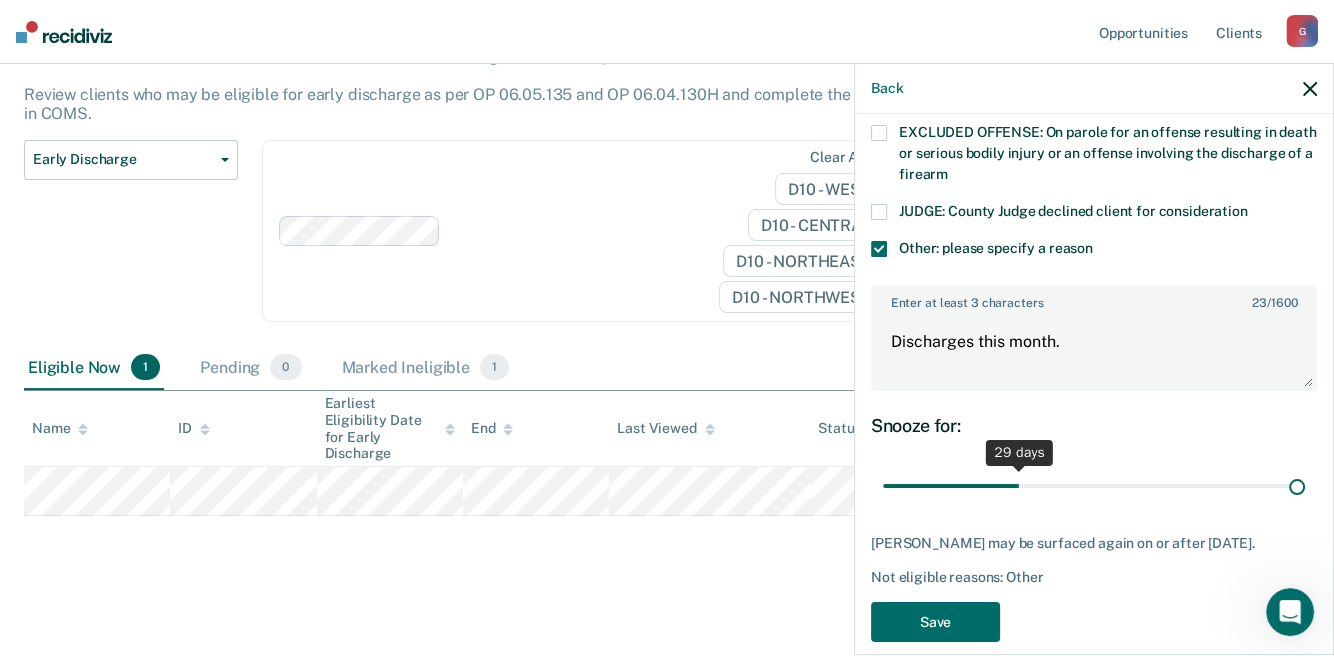 drag, startPoint x: 1014, startPoint y: 456, endPoint x: 1352, endPoint y: 506, distance: 341.67822 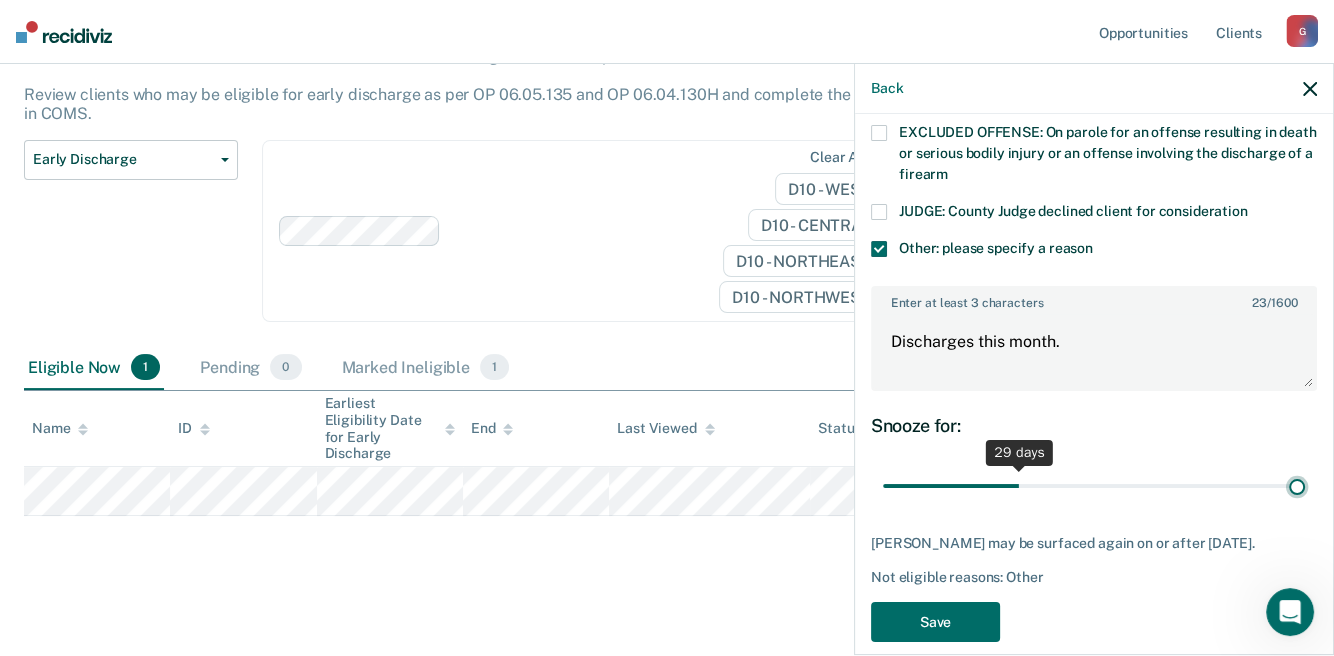 type on "90" 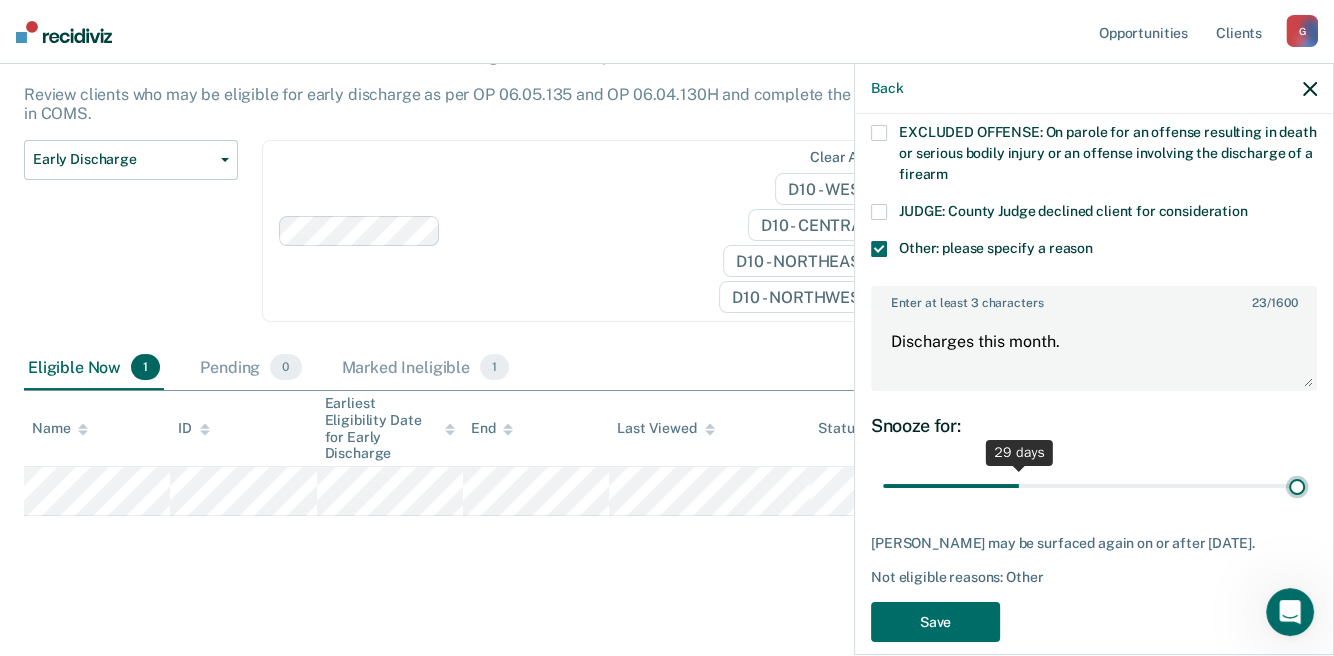 click at bounding box center (1094, 485) 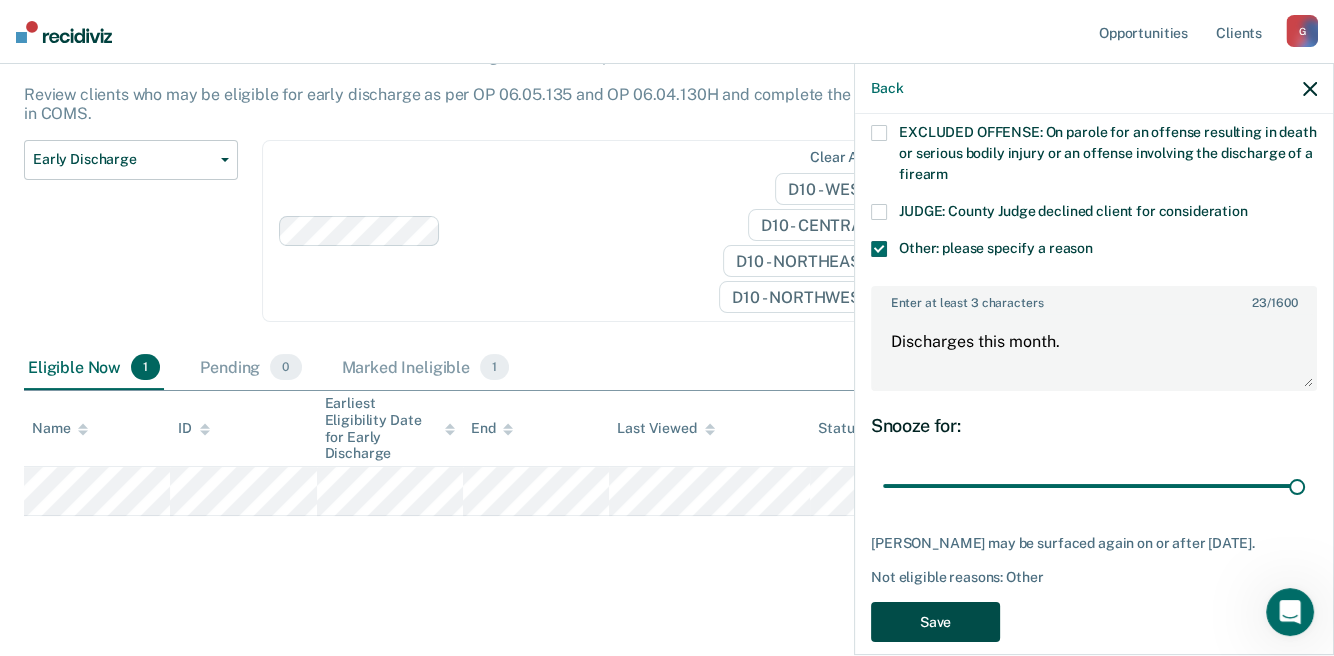 click on "Save" at bounding box center [935, 622] 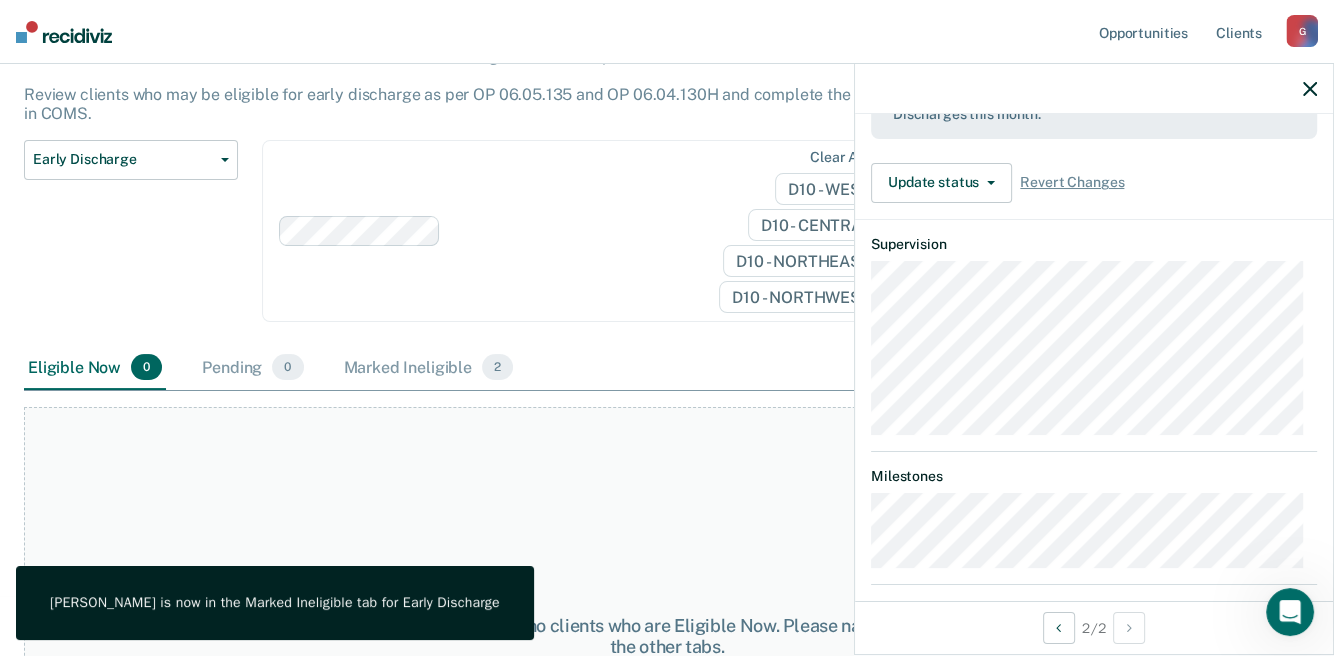 click on "At this time, there are no clients who are Eligible Now. Please navigate to one of the other tabs." at bounding box center (667, 636) 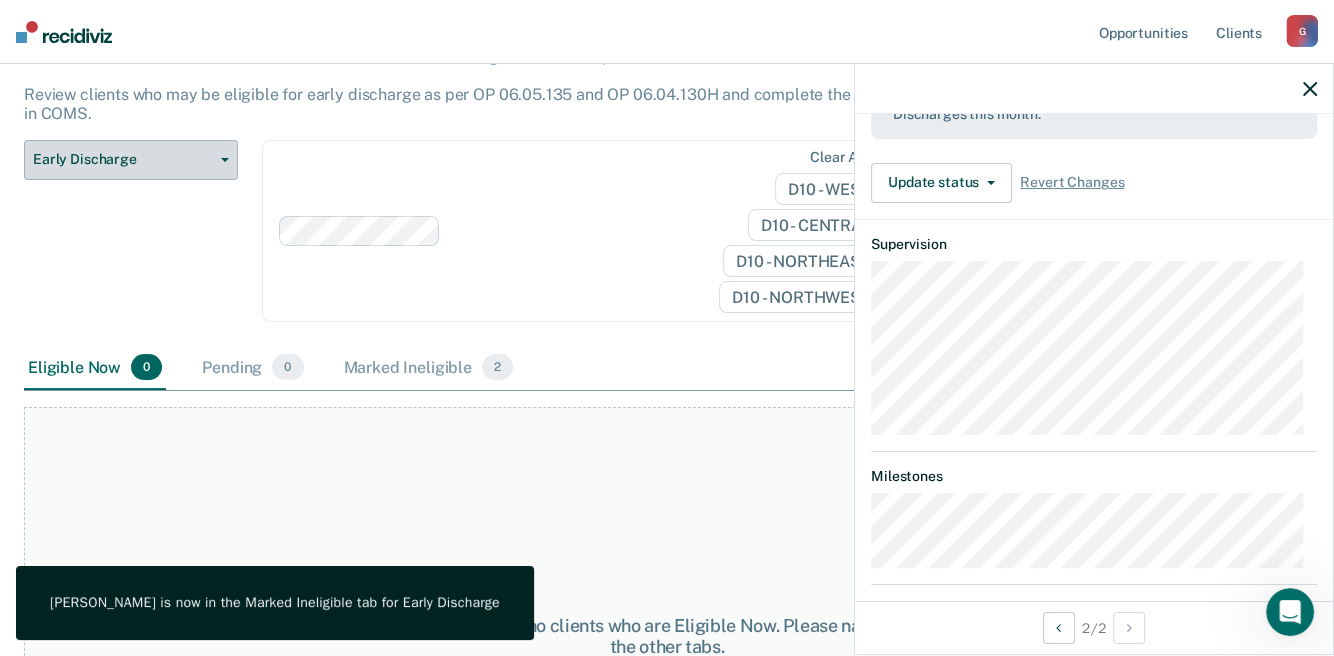 click 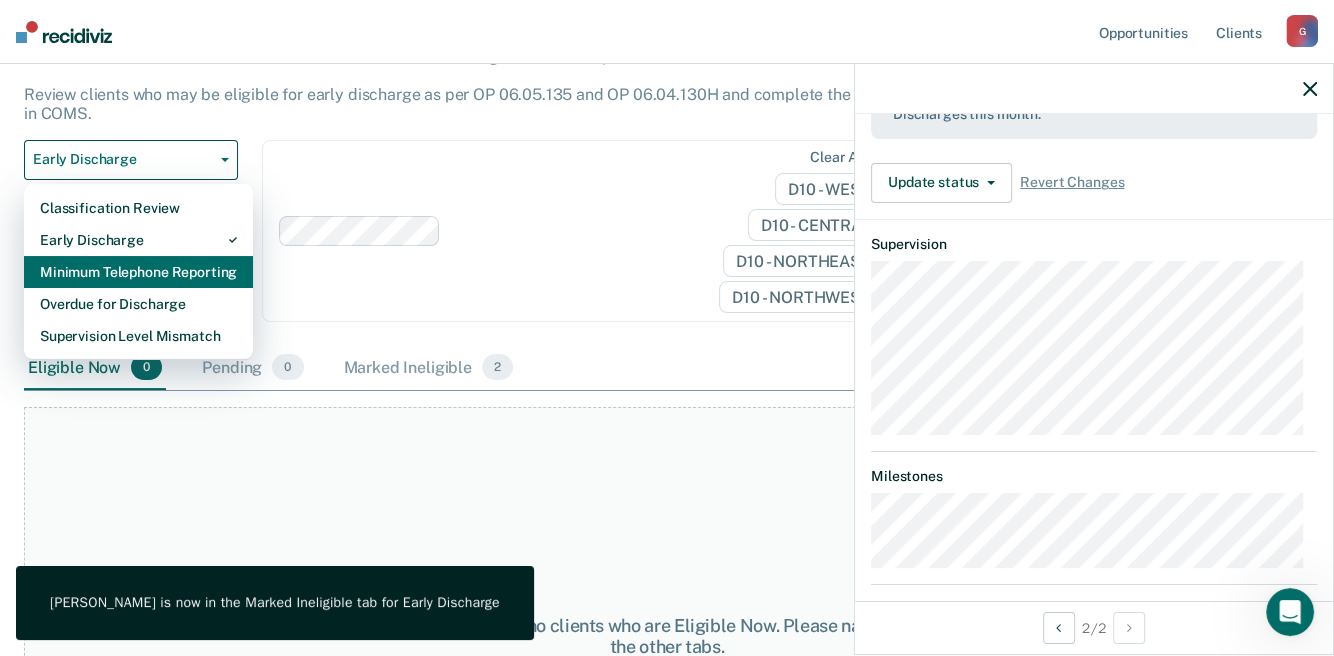 click on "Minimum Telephone Reporting" at bounding box center (138, 272) 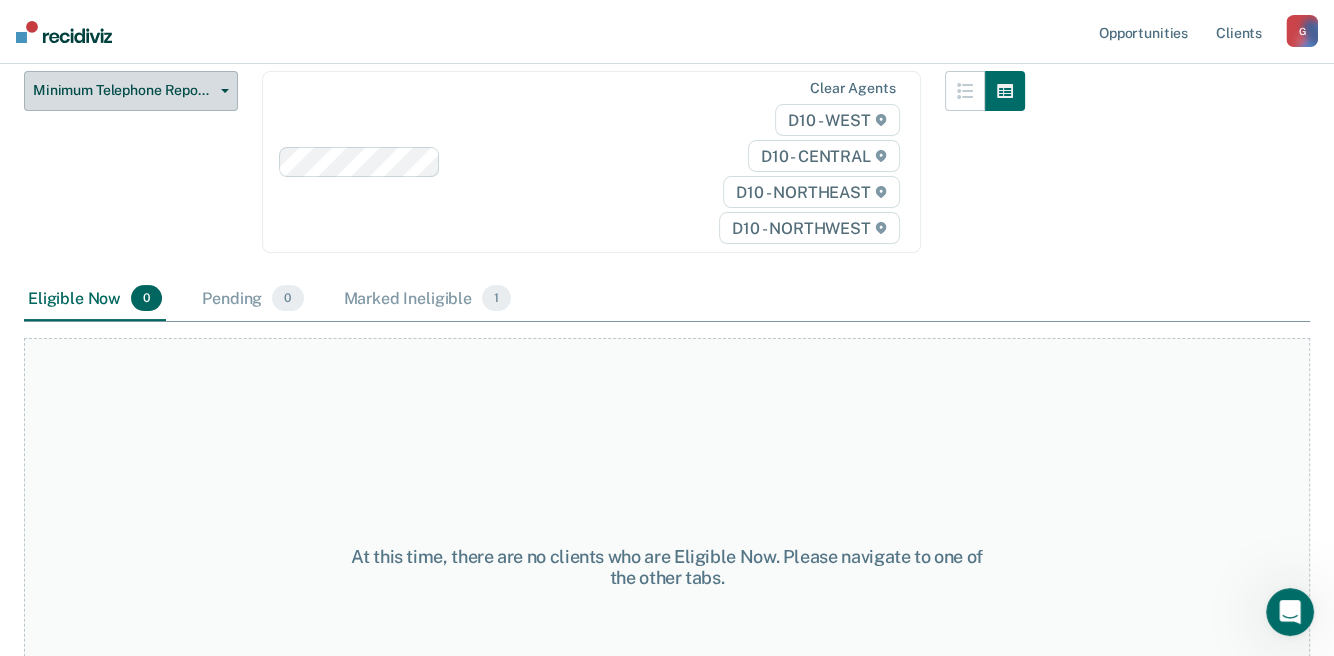 scroll, scrollTop: 0, scrollLeft: 0, axis: both 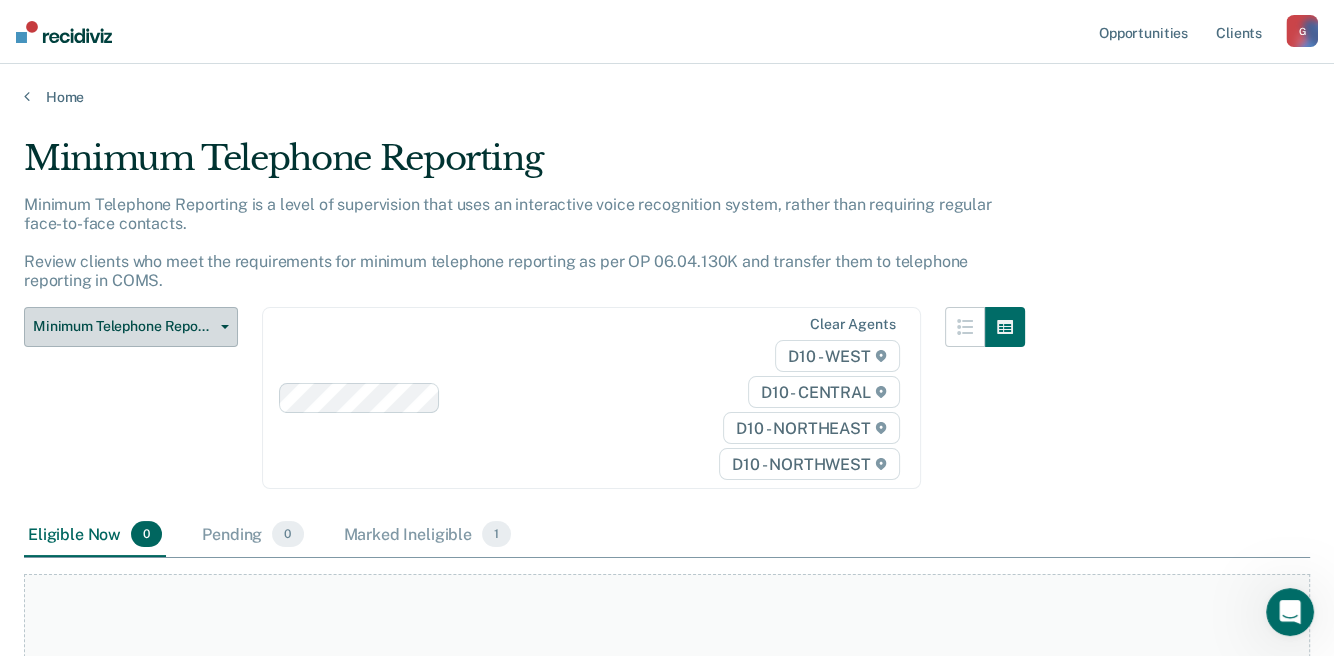 click 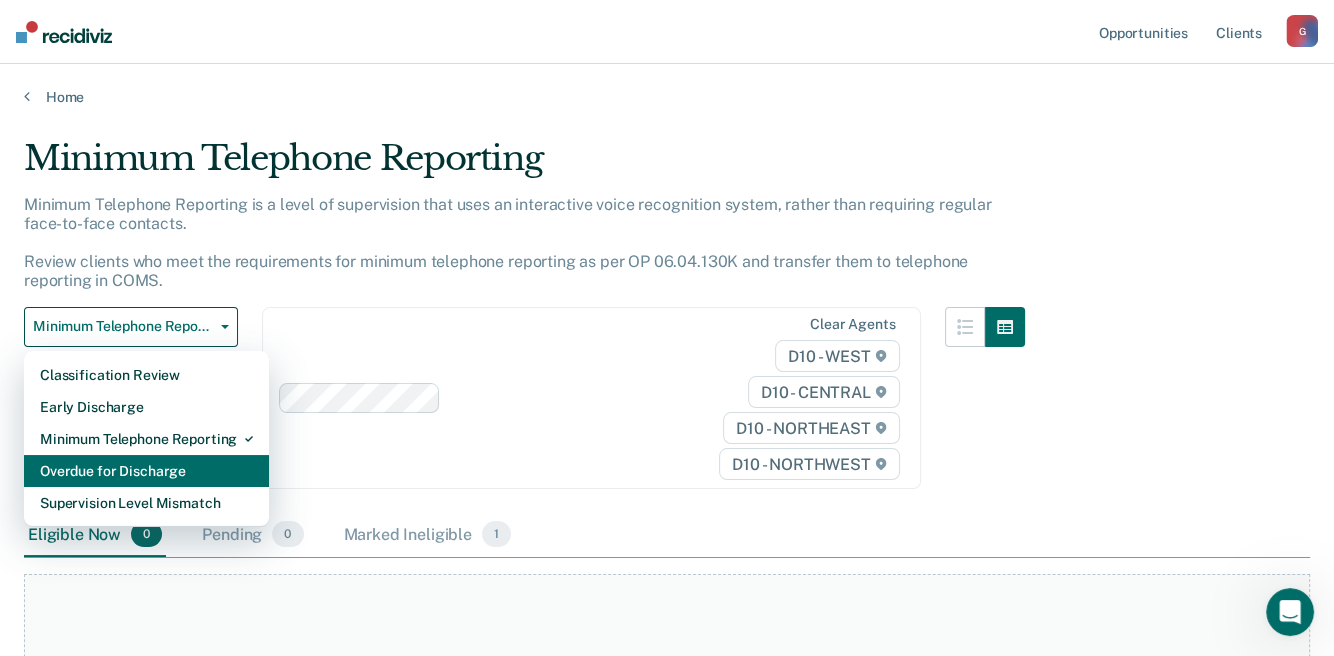 click on "Overdue for Discharge" at bounding box center (146, 471) 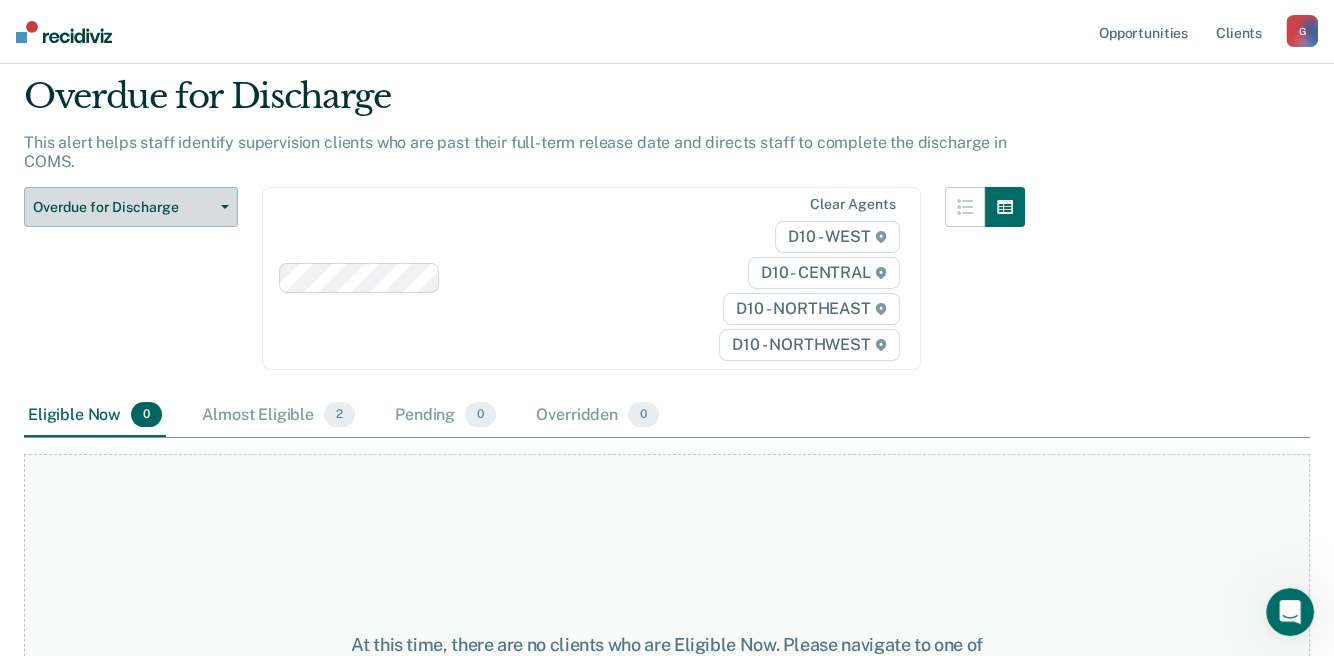 scroll, scrollTop: 56, scrollLeft: 0, axis: vertical 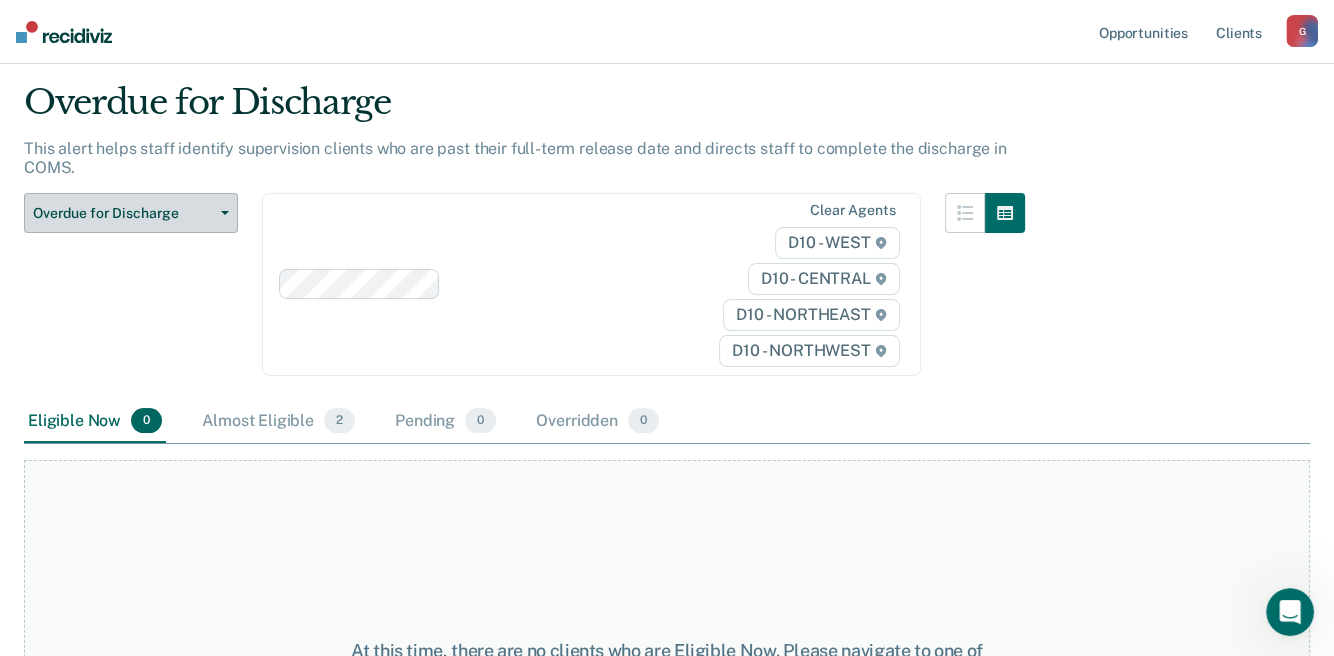 click on "Overdue for Discharge" at bounding box center [131, 213] 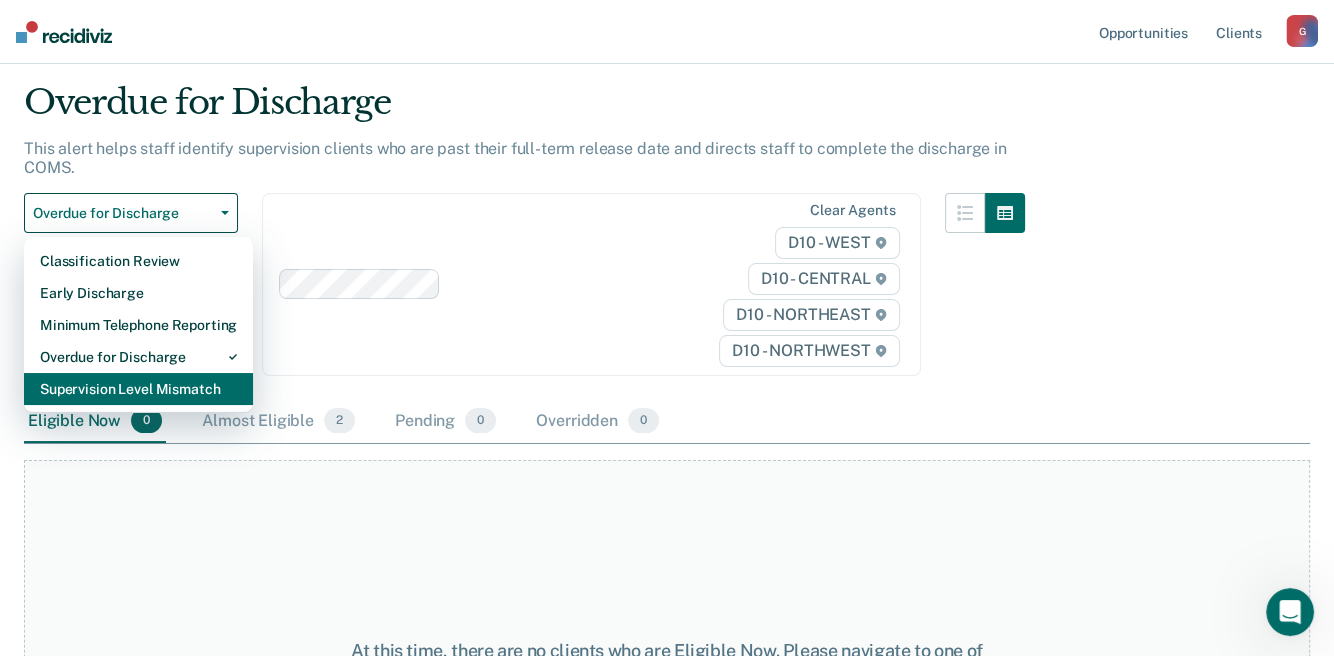 click on "Supervision Level Mismatch" at bounding box center [138, 389] 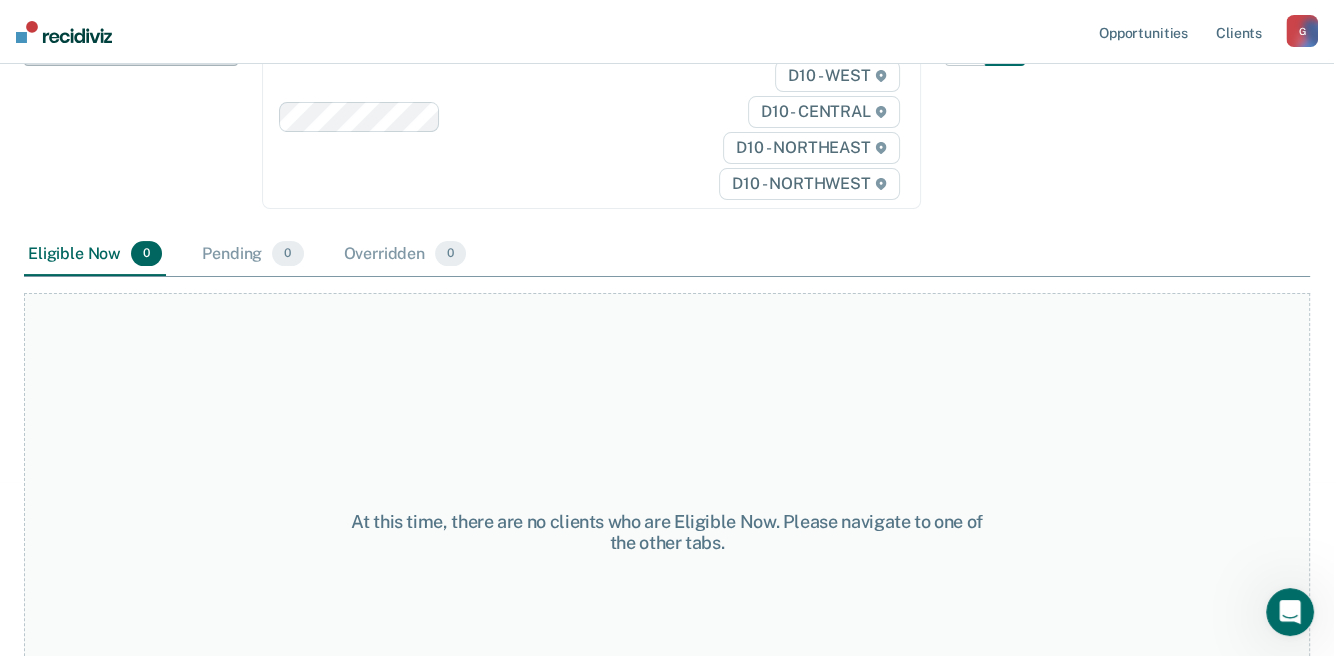 scroll, scrollTop: 0, scrollLeft: 0, axis: both 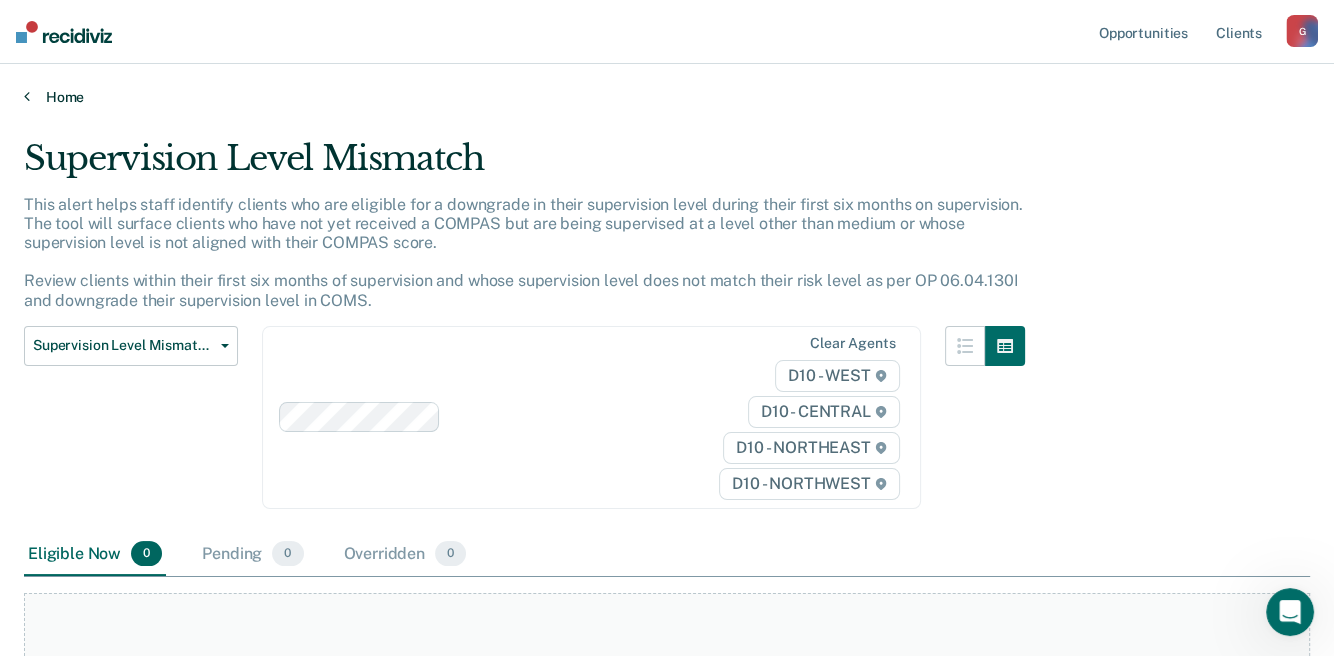 click on "Home" at bounding box center [667, 97] 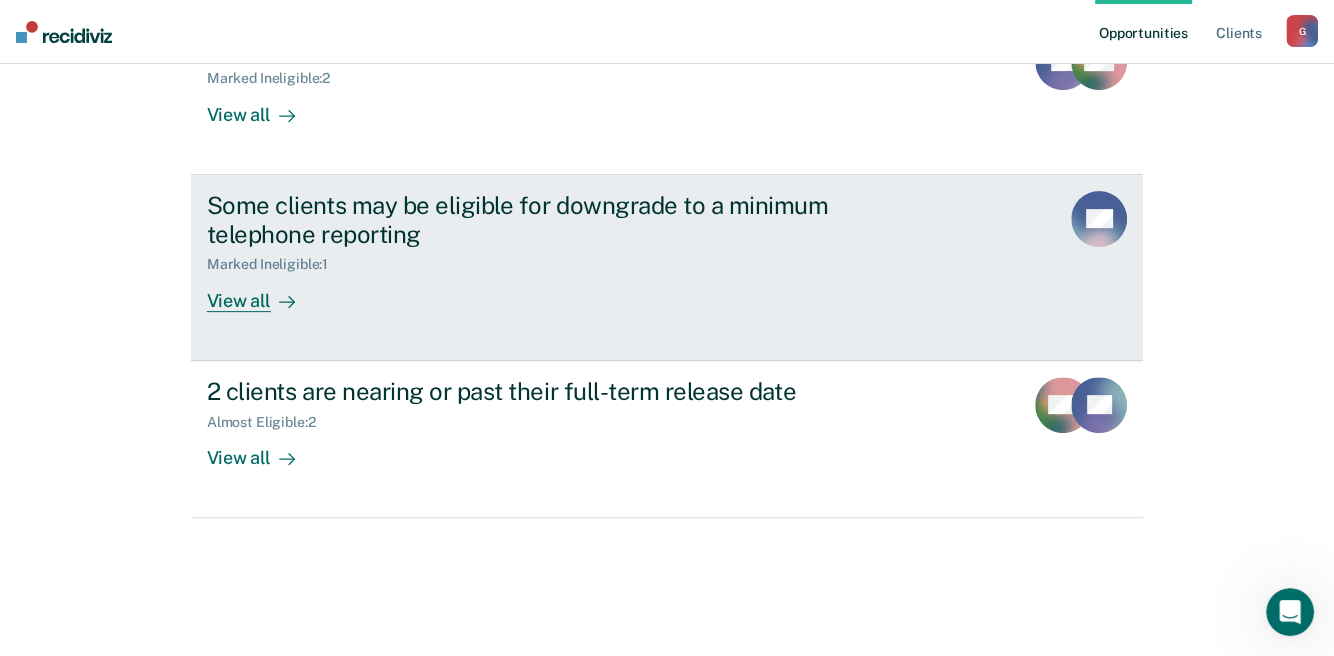 scroll, scrollTop: 590, scrollLeft: 0, axis: vertical 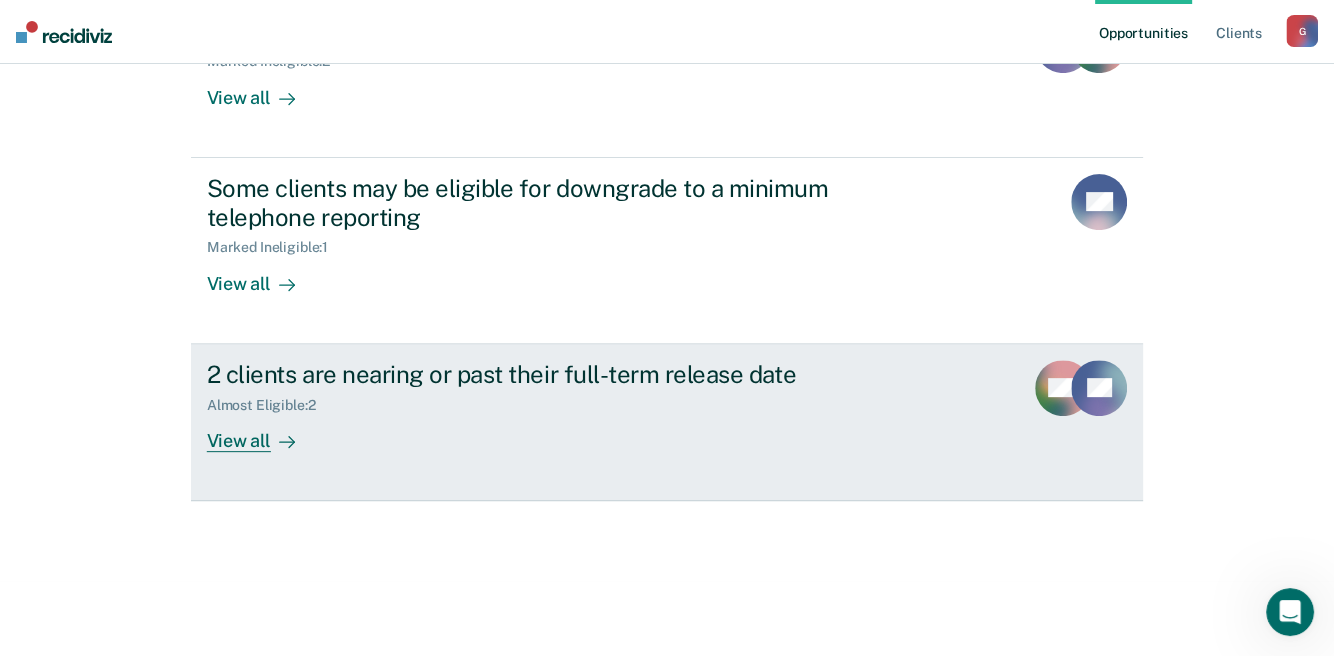 click on "Almost Eligible :  2" at bounding box center [269, 405] 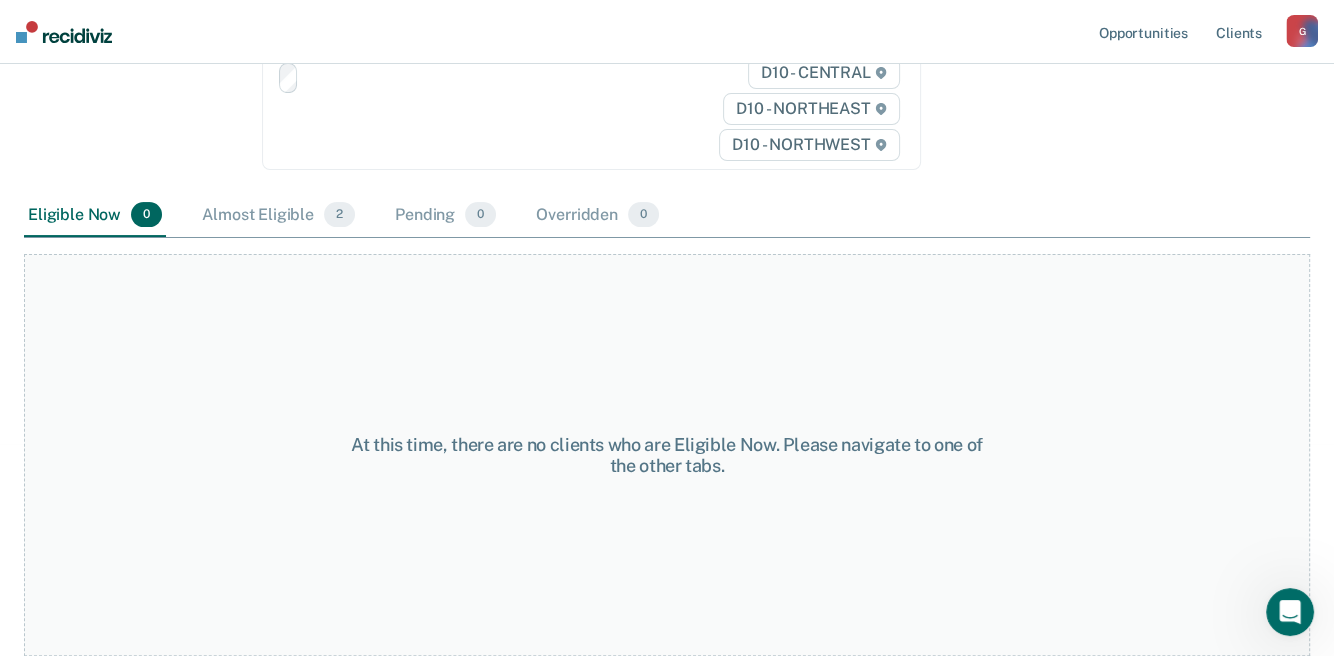 scroll, scrollTop: 0, scrollLeft: 0, axis: both 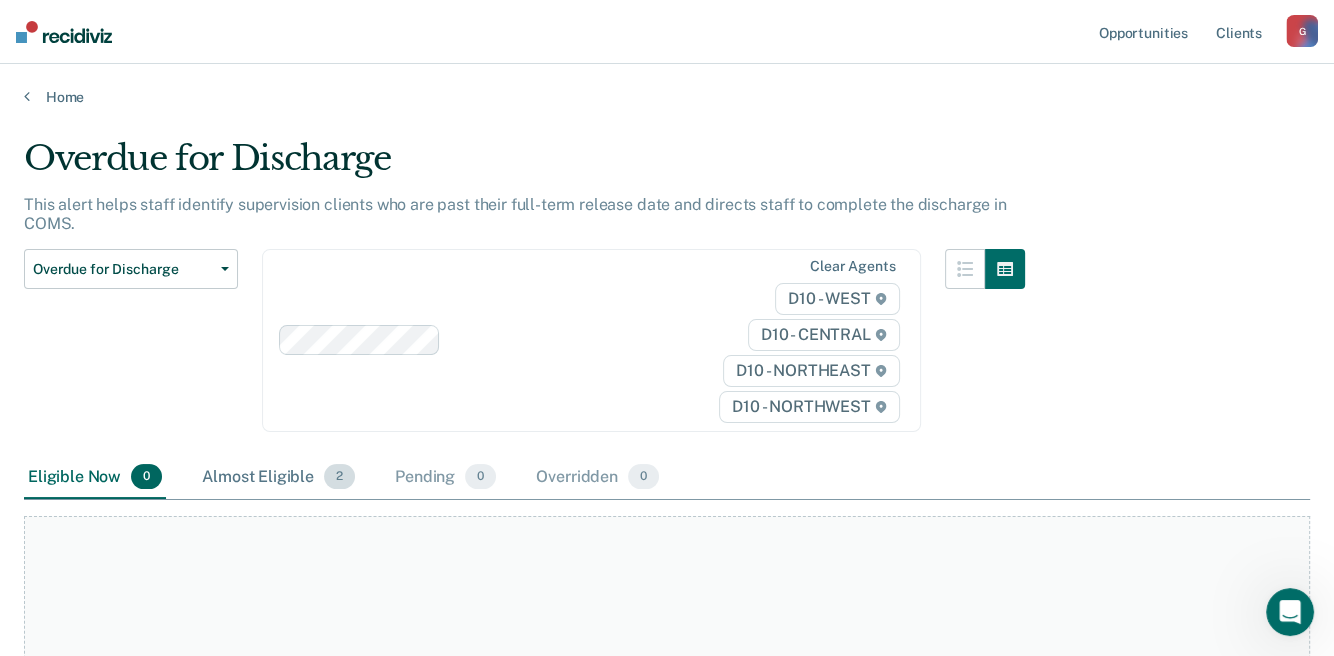 click on "Almost Eligible 2" at bounding box center [278, 478] 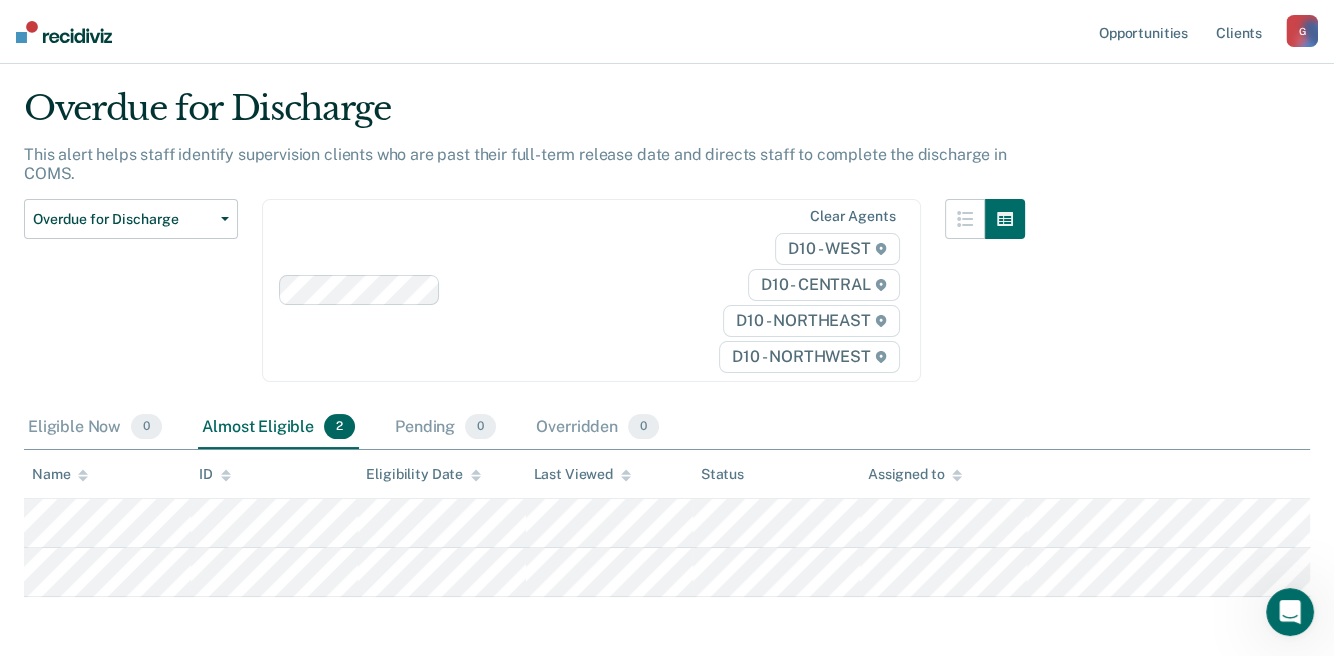 scroll, scrollTop: 132, scrollLeft: 0, axis: vertical 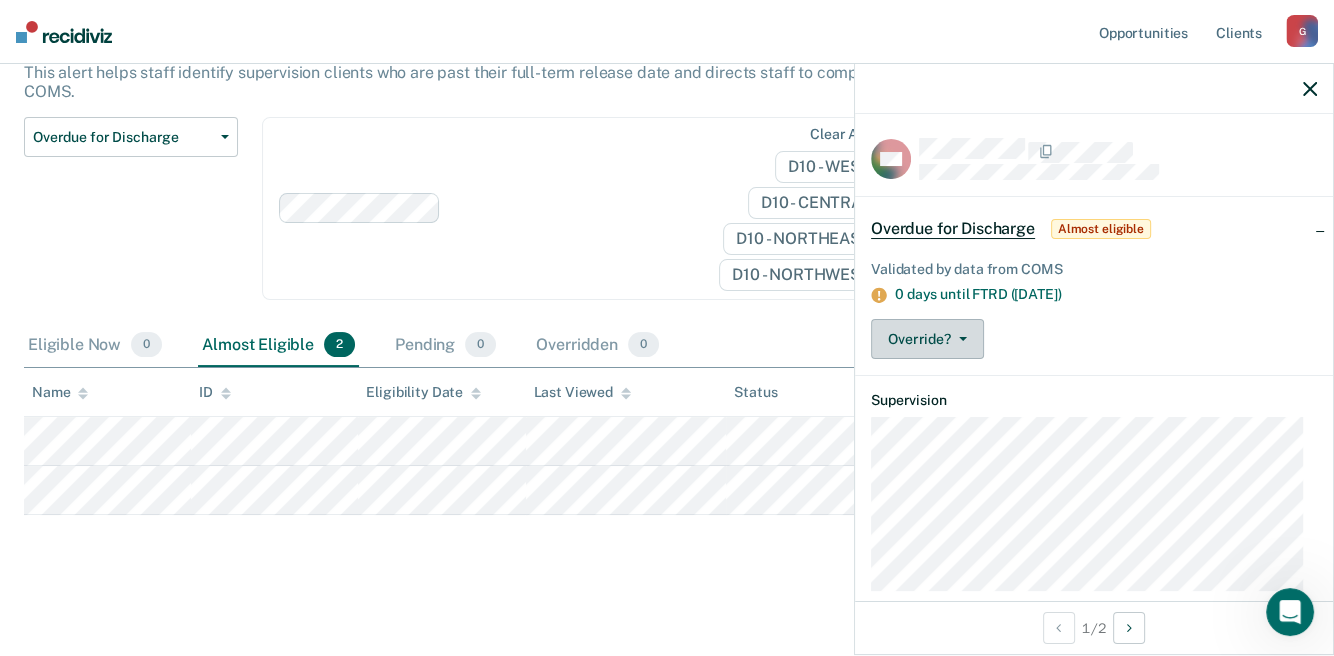click on "Override?" at bounding box center [927, 339] 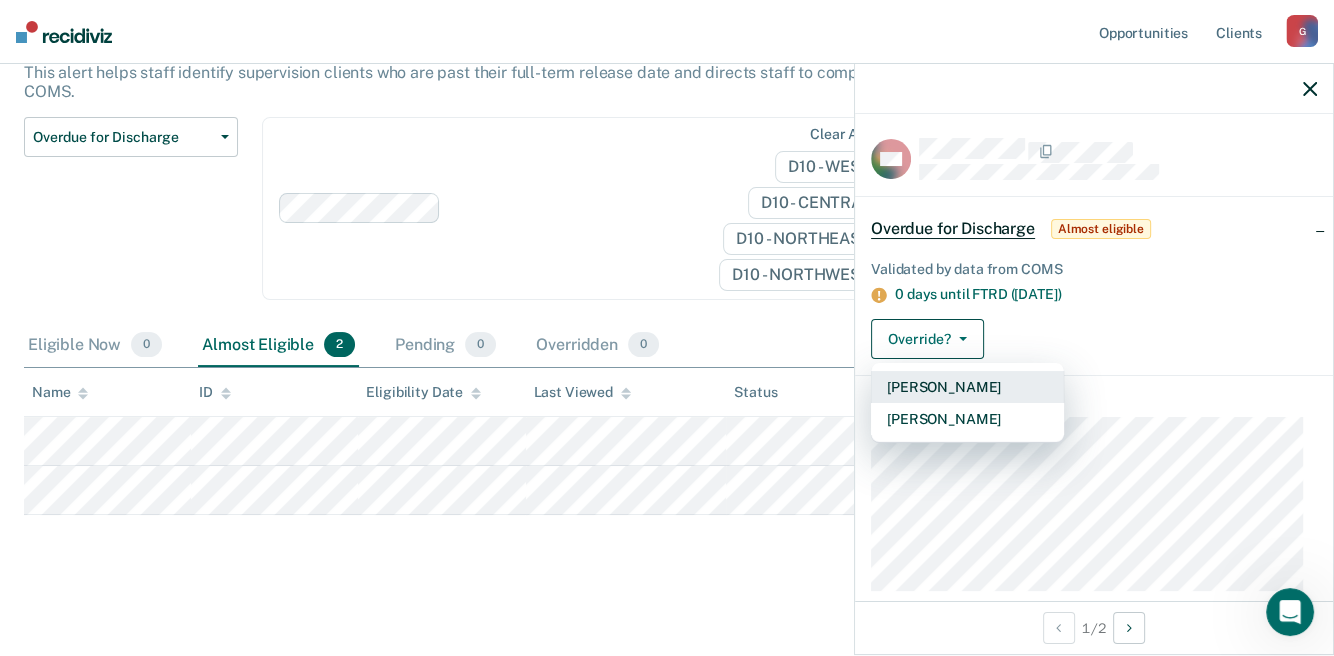 click on "[PERSON_NAME]" at bounding box center (967, 387) 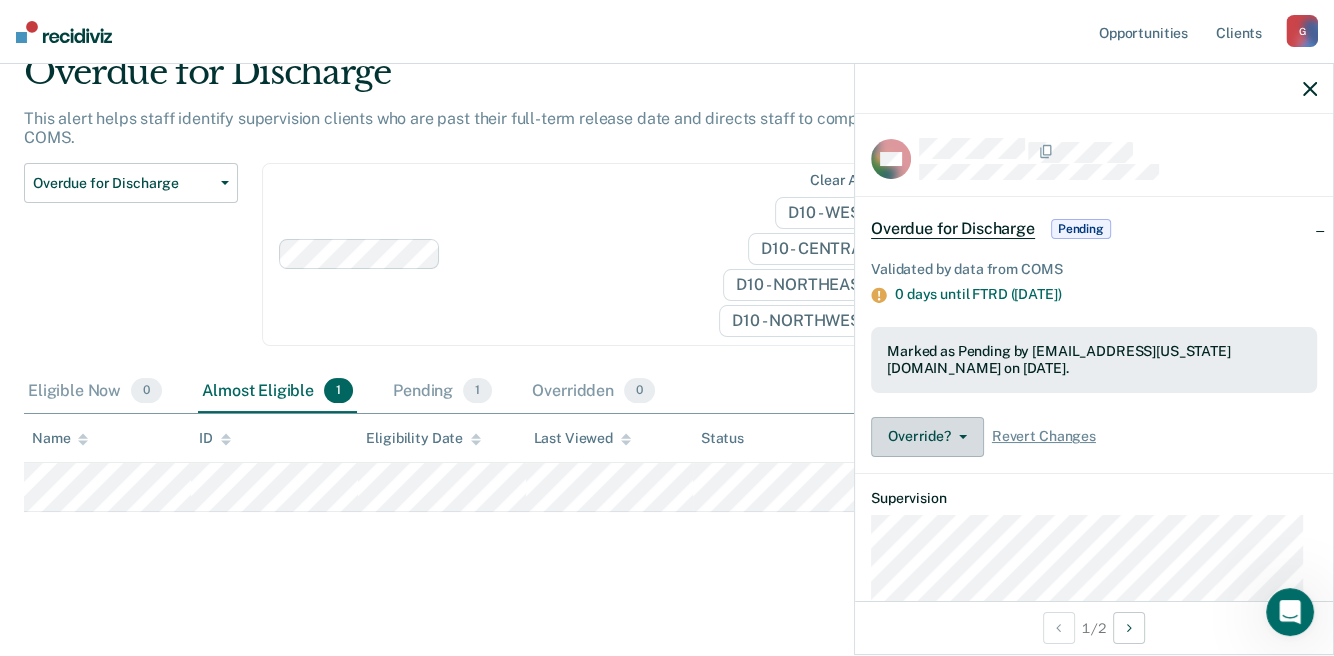 scroll, scrollTop: 83, scrollLeft: 0, axis: vertical 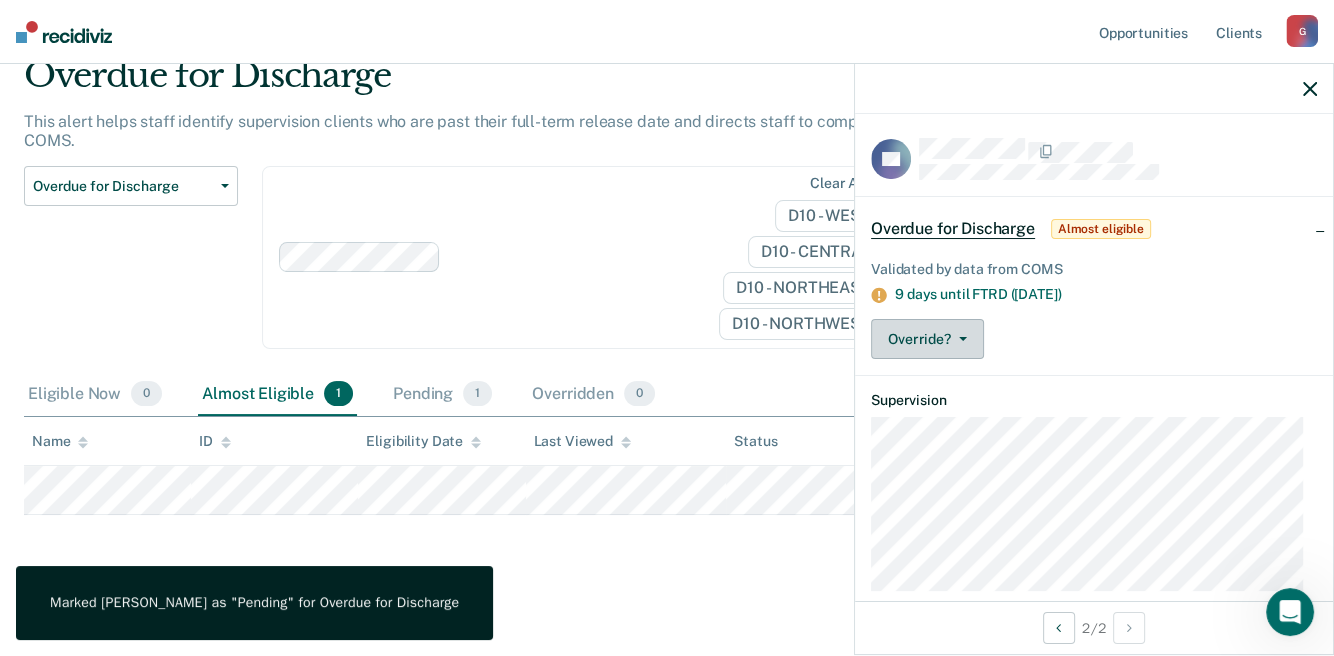 click on "Override?" at bounding box center [927, 339] 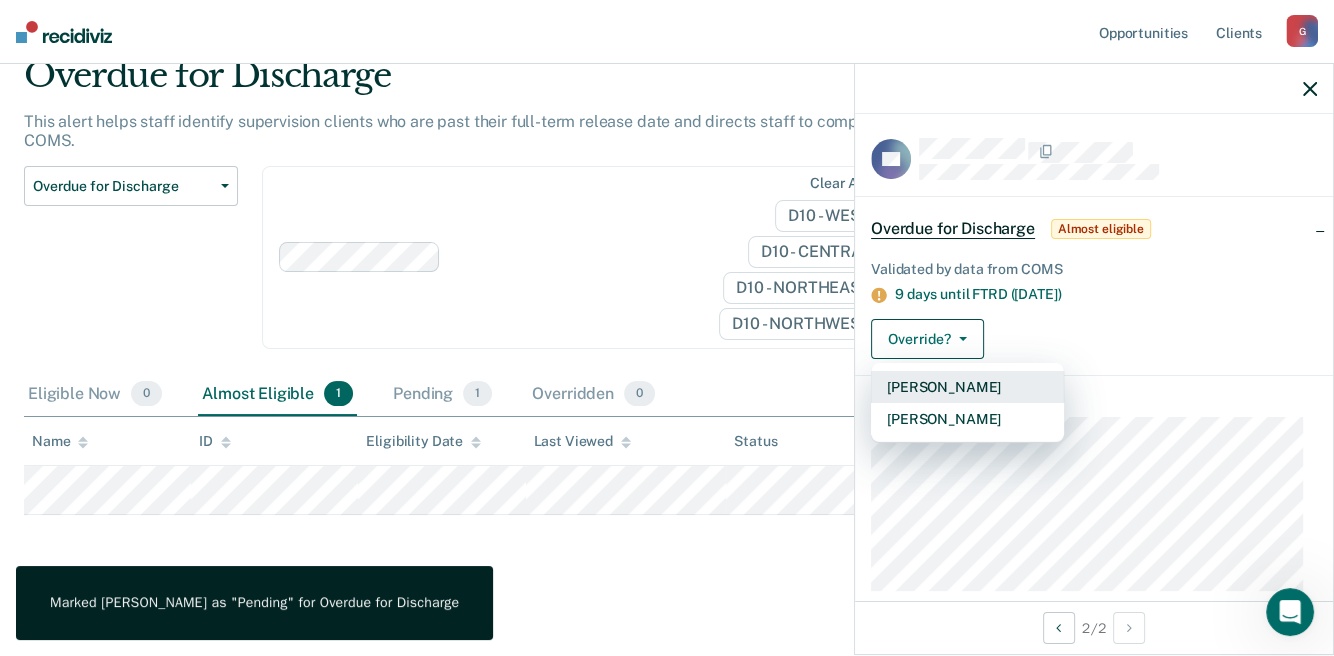 click on "[PERSON_NAME]" at bounding box center [967, 387] 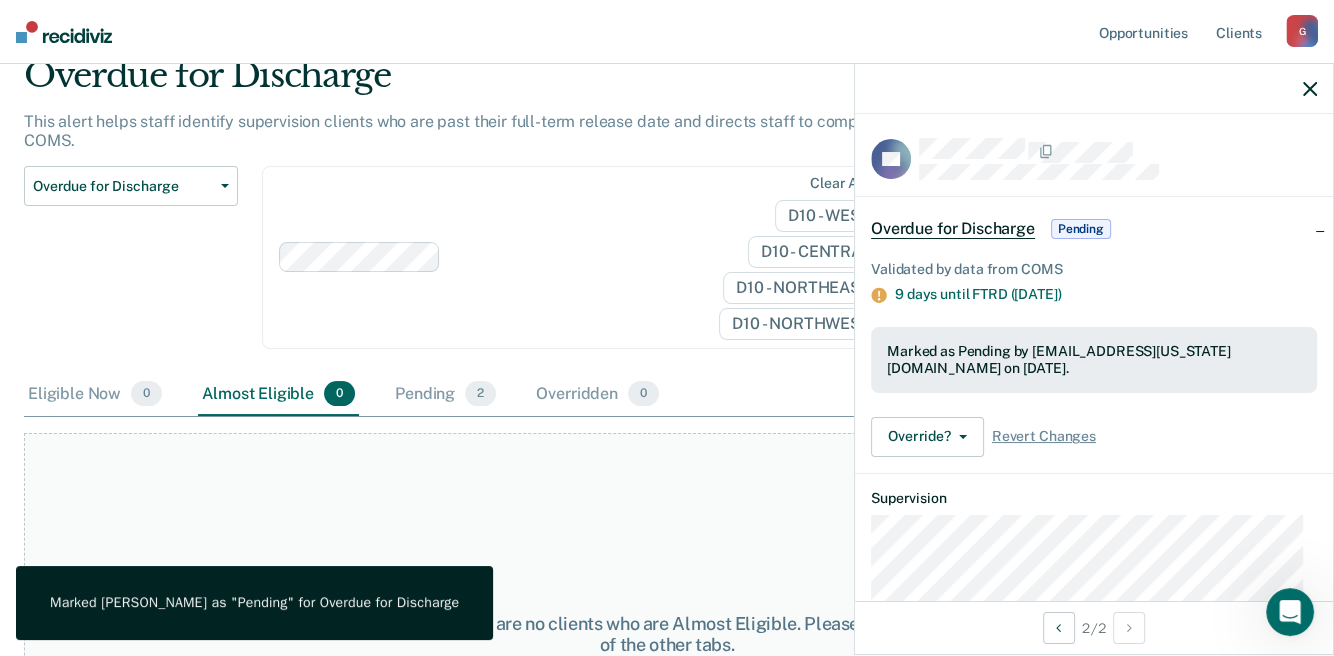 click on "At this time, there are no clients who are Almost Eligible. Please navigate to one of the other tabs." at bounding box center [667, 634] 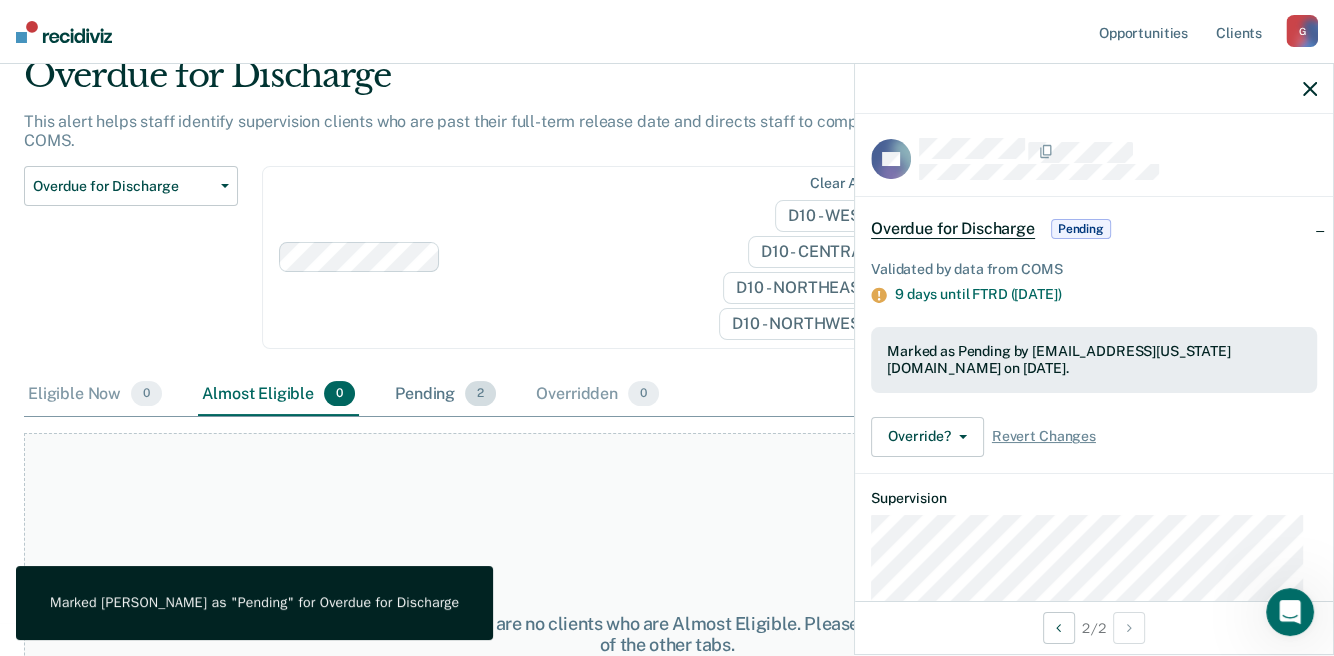 click on "Pending 2" at bounding box center (445, 395) 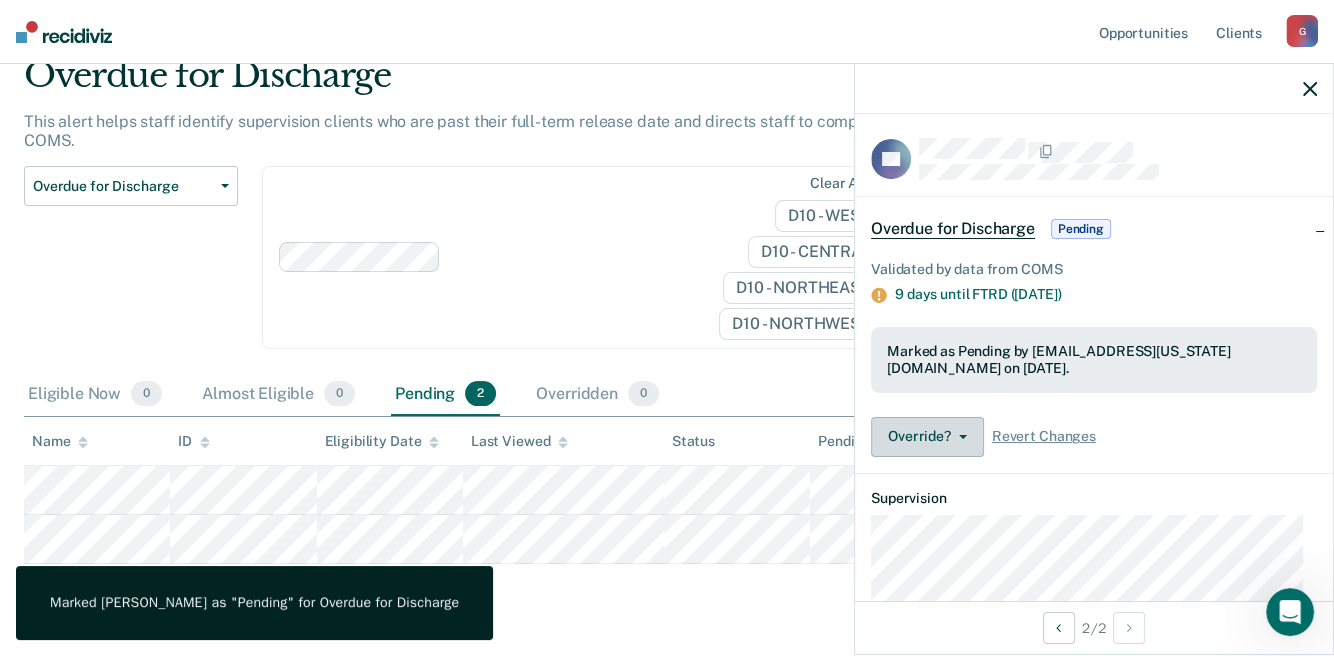 click on "Override?" at bounding box center [927, 437] 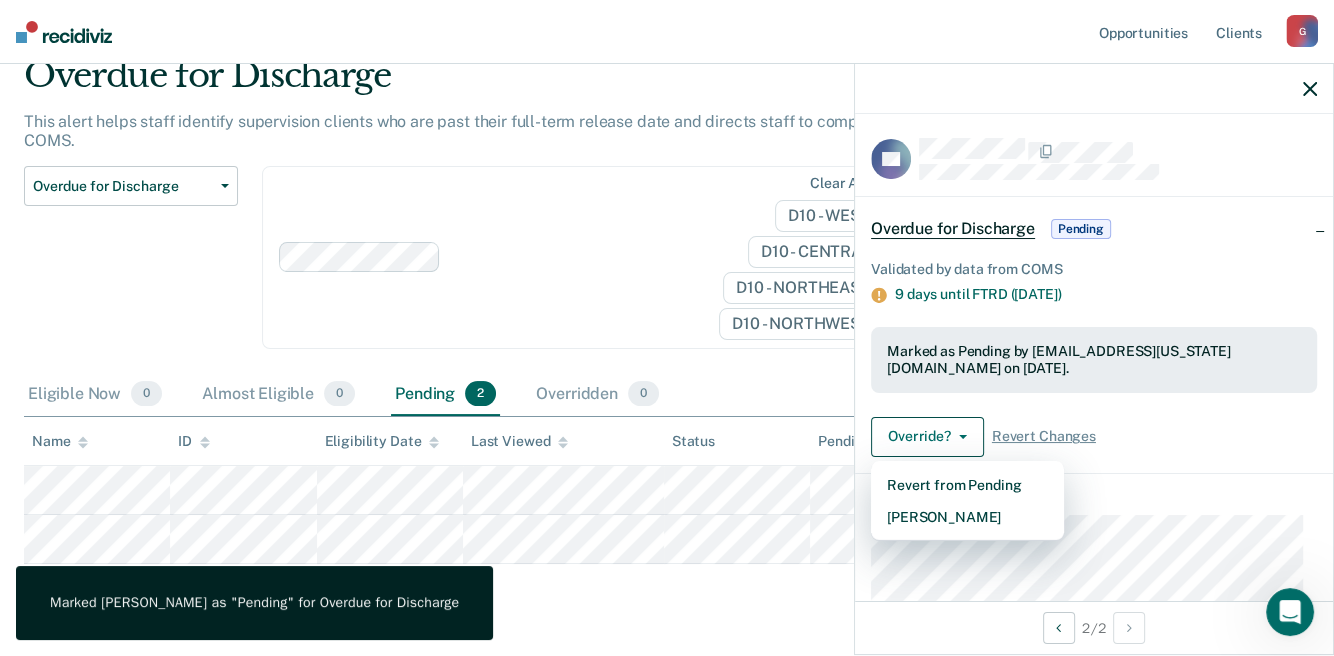 click on "Overdue for Discharge   This alert helps staff identify supervision clients who are past their full-term release date and directs staff to complete the discharge in COMS. Overdue for Discharge Classification Review Early Discharge Minimum Telephone Reporting Overdue for Discharge Supervision Level Mismatch Clear   agents D10 - WEST   D10 - CENTRAL   D10 - NORTHEAST   D10 - NORTHWEST   Eligible Now 0 Almost Eligible 0 Pending 2 Overridden 0
To pick up a draggable item, press the space bar.
While dragging, use the arrow keys to move the item.
Press space again to drop the item in its new position, or press escape to cancel.
Name ID Eligibility Date Last Viewed Status Pending for Assigned to" at bounding box center [667, 362] 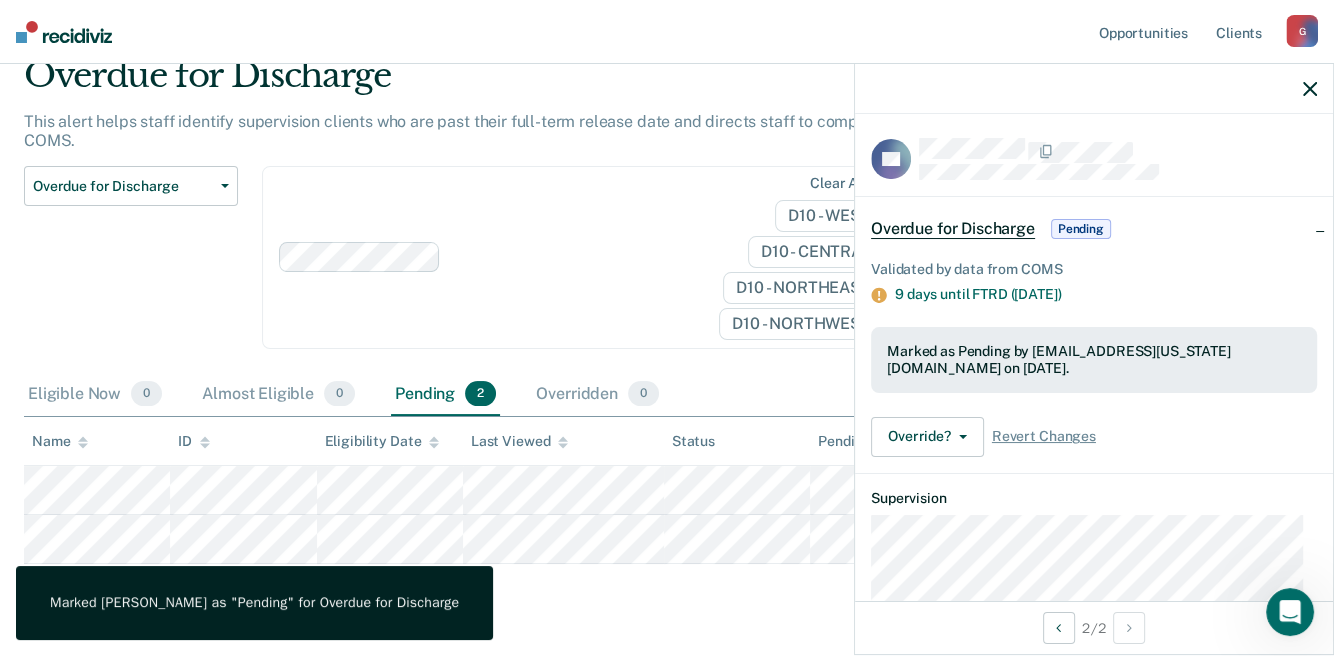 scroll, scrollTop: 0, scrollLeft: 0, axis: both 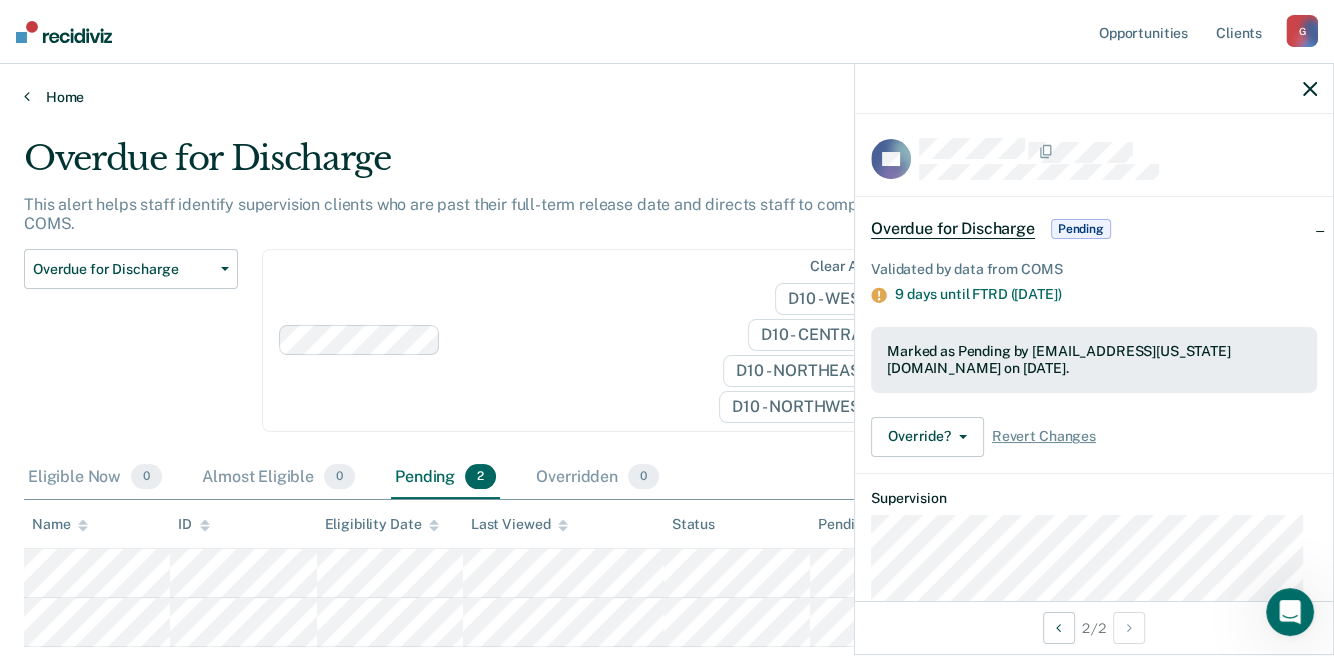 click on "Home" at bounding box center [667, 85] 